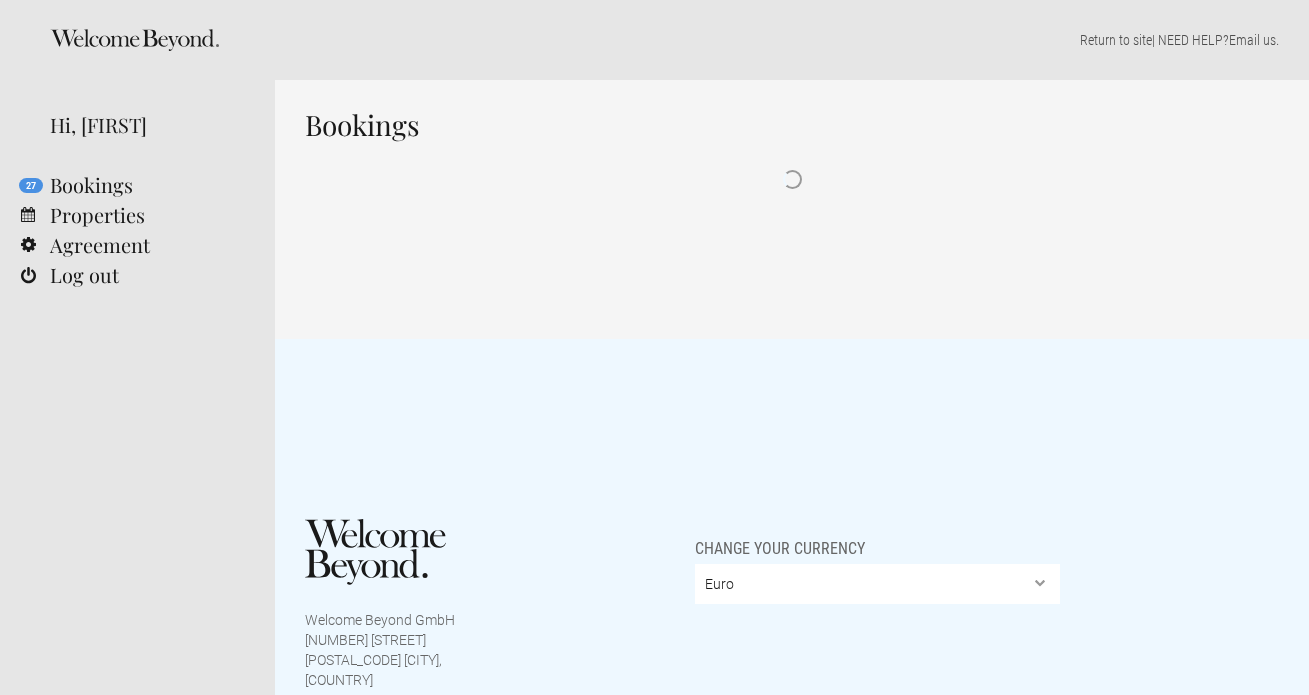 scroll, scrollTop: 0, scrollLeft: 0, axis: both 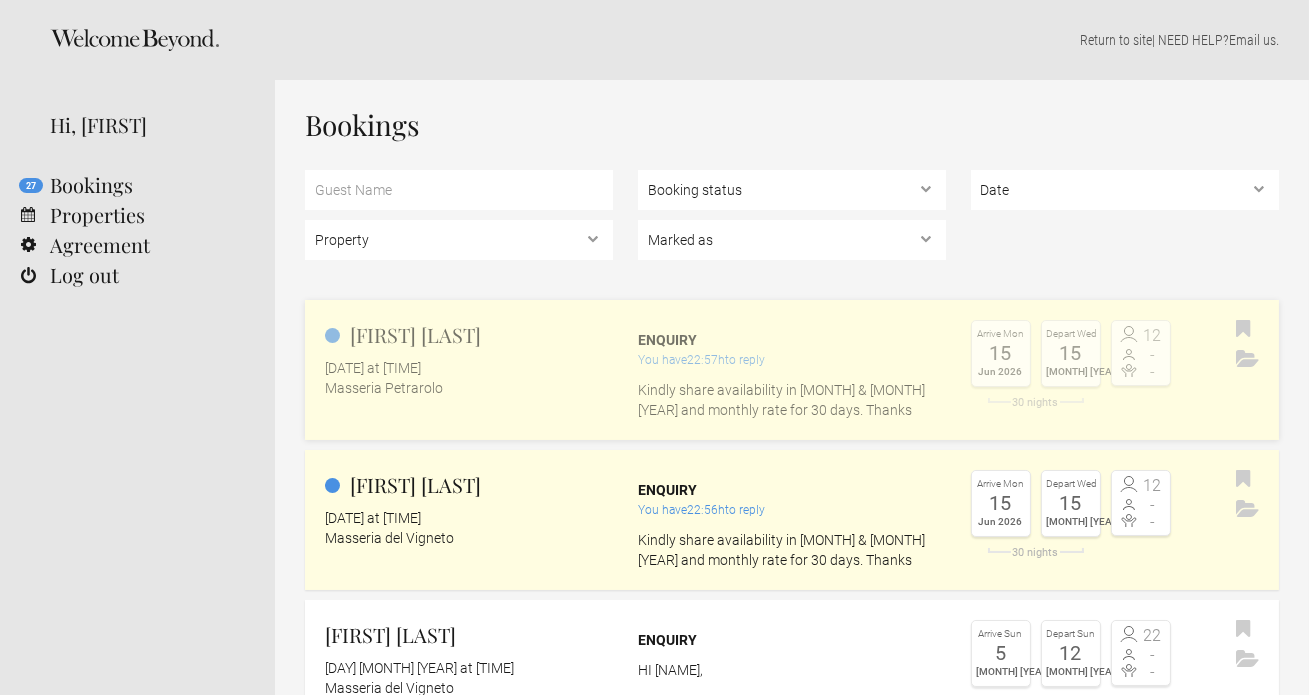 click on "Masseria Petrarolo" at bounding box center (469, 388) 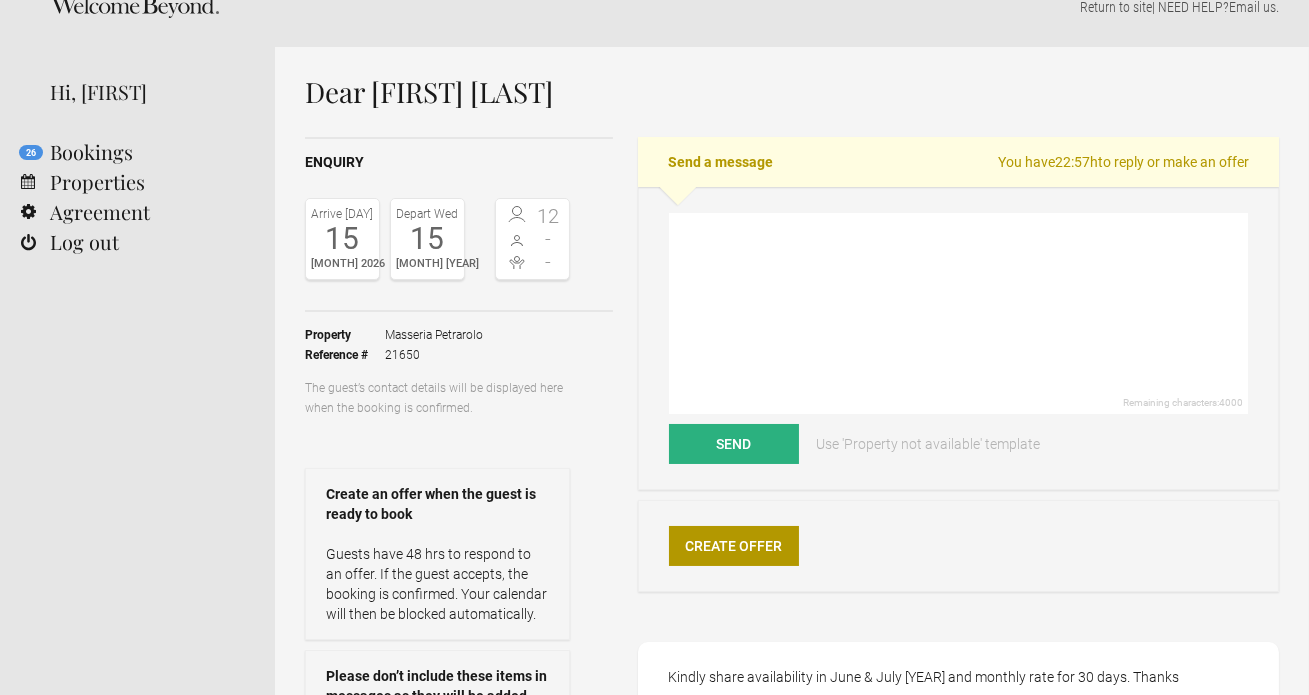 scroll, scrollTop: 35, scrollLeft: 0, axis: vertical 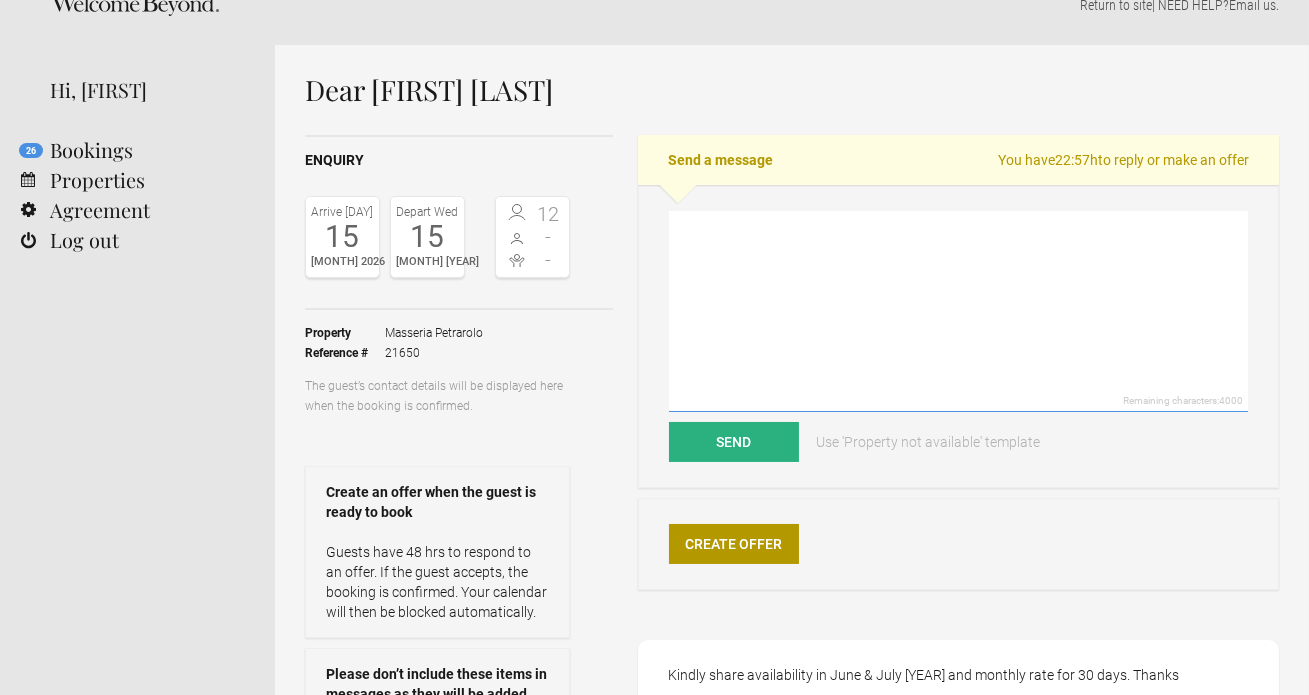 click at bounding box center [958, 311] 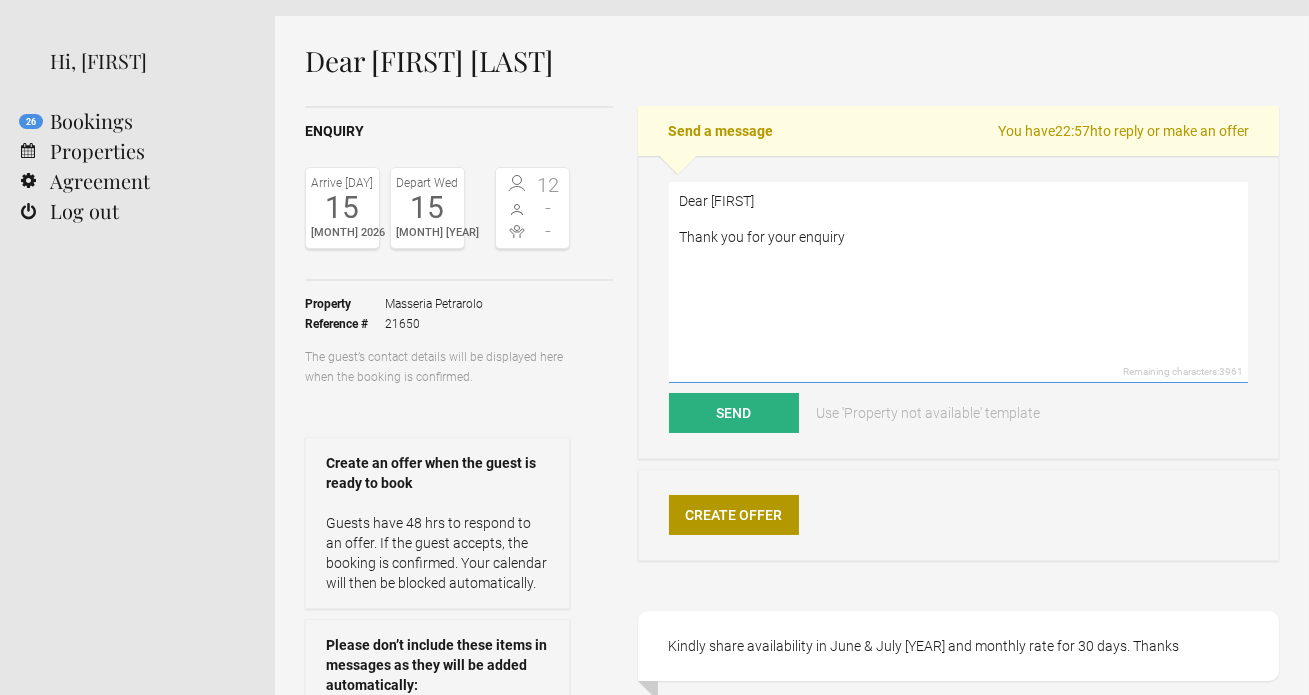 scroll, scrollTop: 65, scrollLeft: 0, axis: vertical 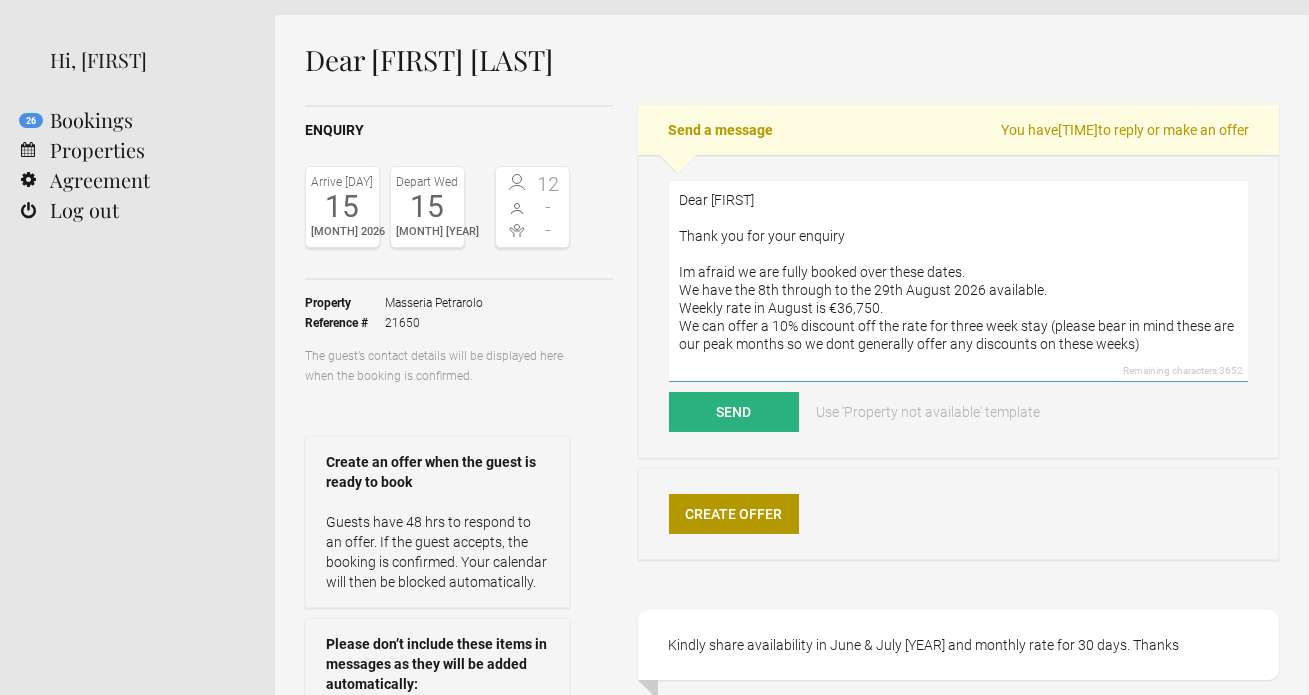 click on "Dear [FIRST]
Thank you for your enquiry
Im afraid we are fully booked over these dates.
We have the 8th through to the 29th August 2026 available.
Weekly rate in August is €36,750.
We can offer a 10% discount off the rate for three week stay (please bear in mind these are our peak months so we dont generally offer any discounts on these weeks)" at bounding box center (958, 281) 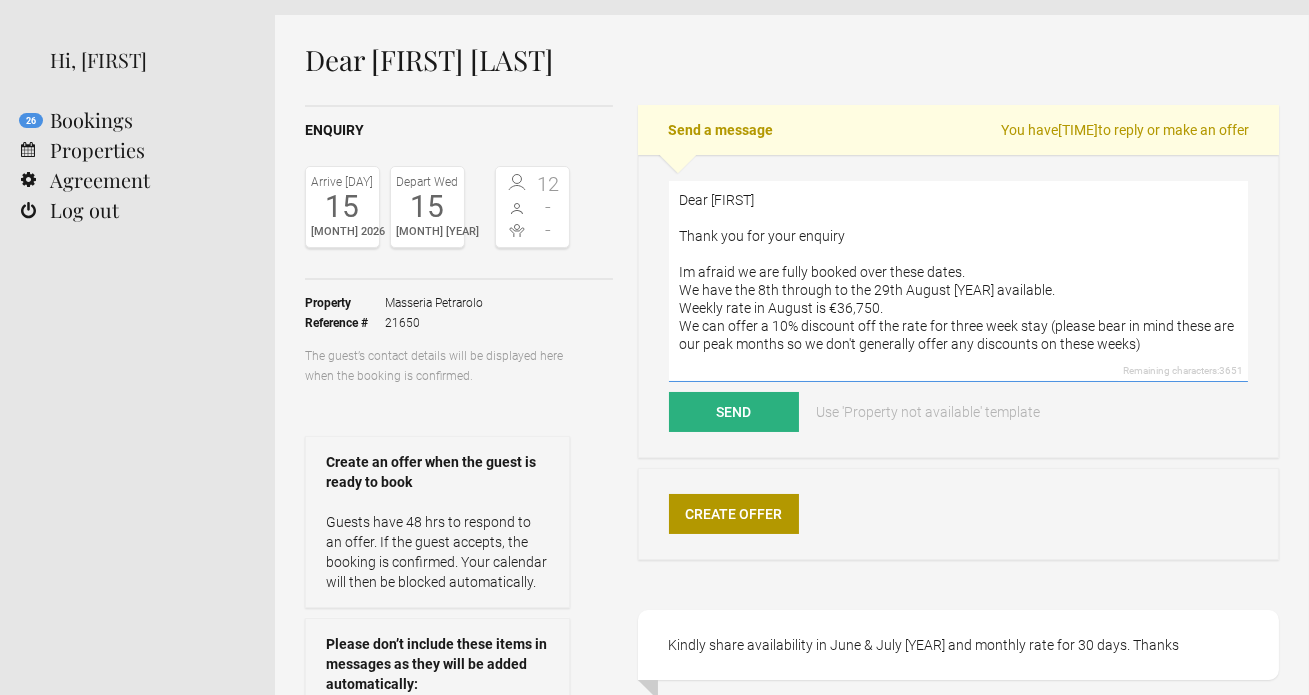 click on "Dear [FIRST]
Thank you for your enquiry
Im afraid we are fully booked over these dates.
We have the 8th through to the 29th August [YEAR] available.
Weekly rate in August is €36,750.
We can offer a 10% discount off the rate for three week stay (please bear in mind these are our peak months so we don't generally offer any discounts on these weeks)" at bounding box center [958, 281] 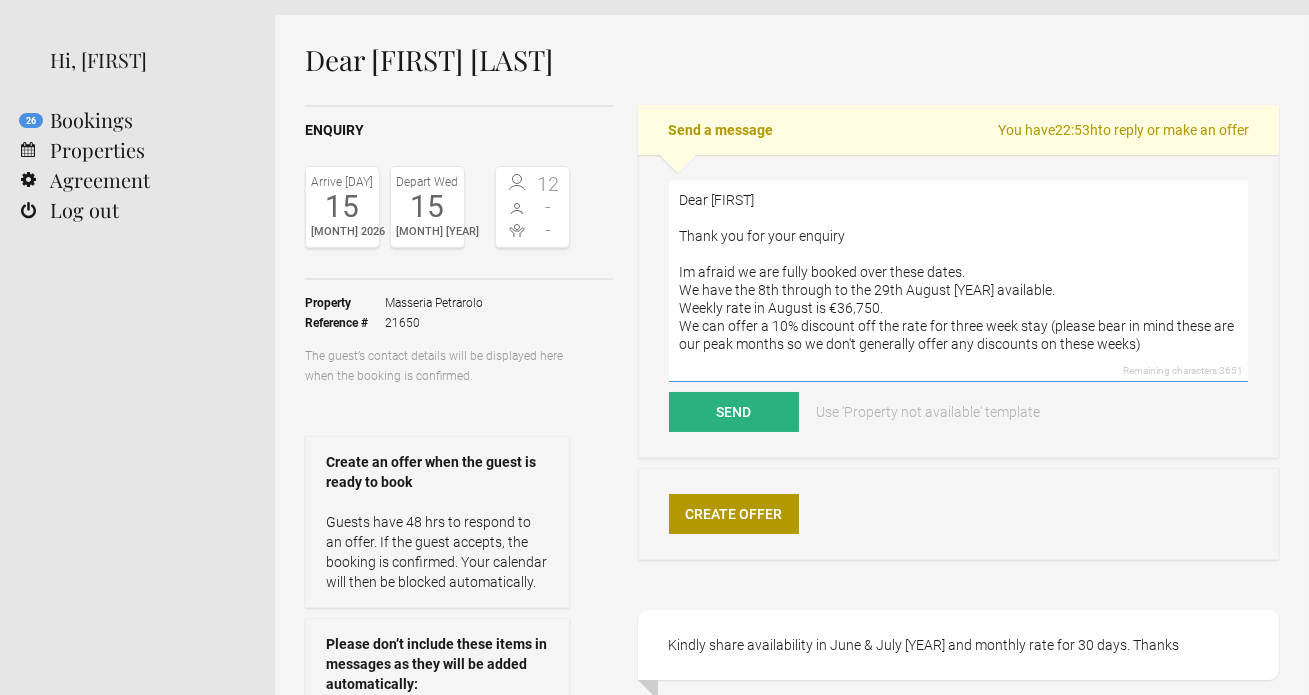 click on "Dear [FIRST]
Thank you for your enquiry
Im afraid we are fully booked over these dates.
We have the 8th through to the 29th August [YEAR] available.
Weekly rate in August is €36,750.
We can offer a 10% discount off the rate for three week stay (please bear in mind these are our peak months so we don't generally offer any discounts on these weeks)" at bounding box center (958, 281) 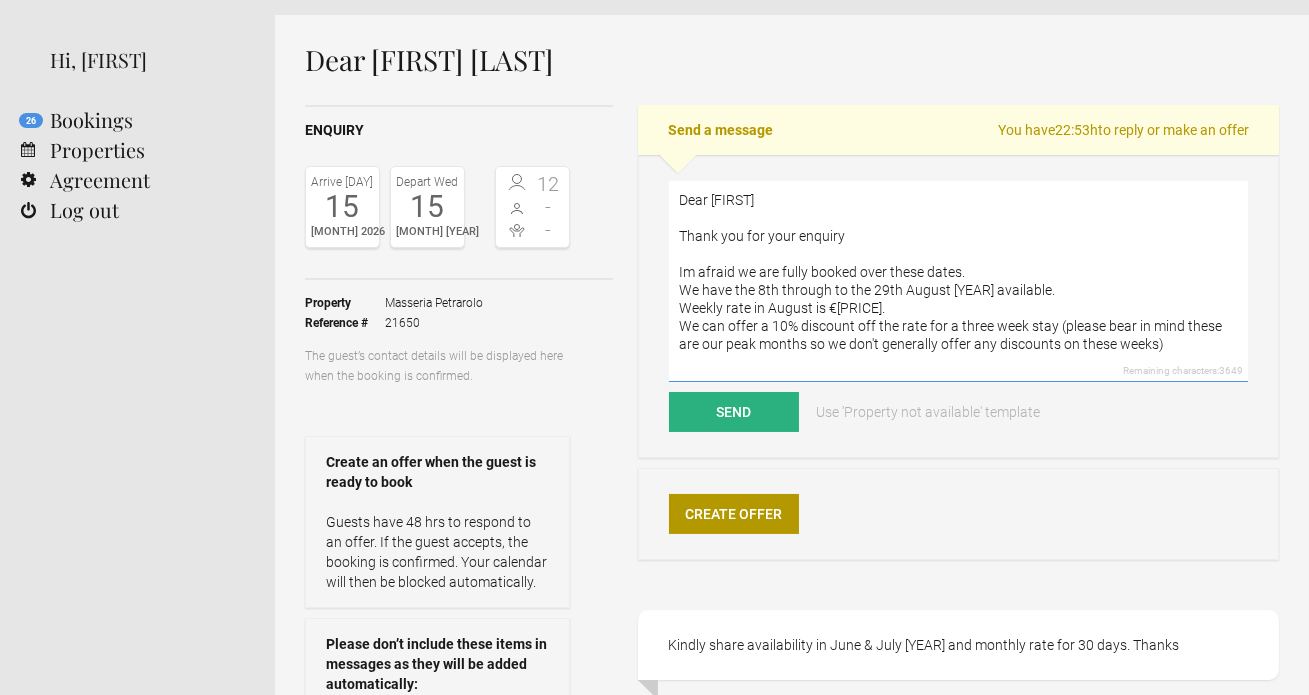 scroll, scrollTop: 90, scrollLeft: 0, axis: vertical 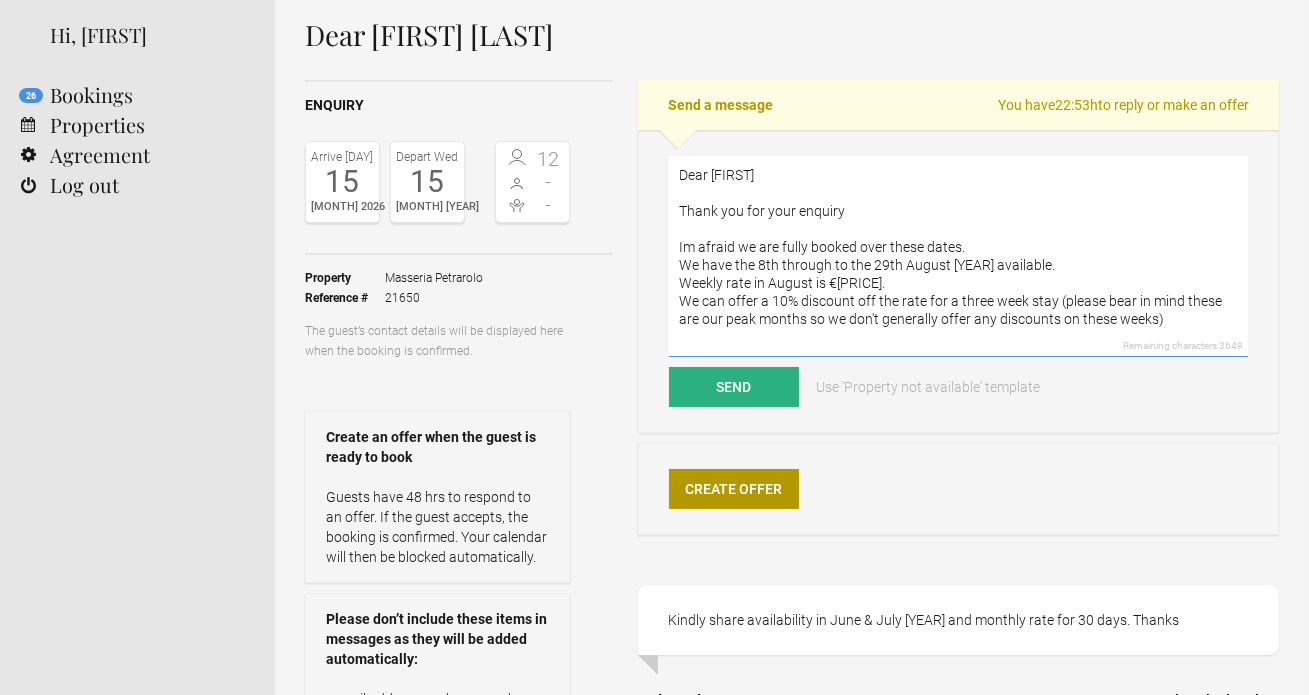 click on "Dear [FIRST]
Thank you for your enquiry
Im afraid we are fully booked over these dates.
We have the 8th through to the 29th August [YEAR] available.
Weekly rate in August is €[PRICE].
We can offer a 10% discount off the rate for a three week stay (please bear in mind these are our peak months so we don't generally offer any discounts on these weeks)" at bounding box center (958, 256) 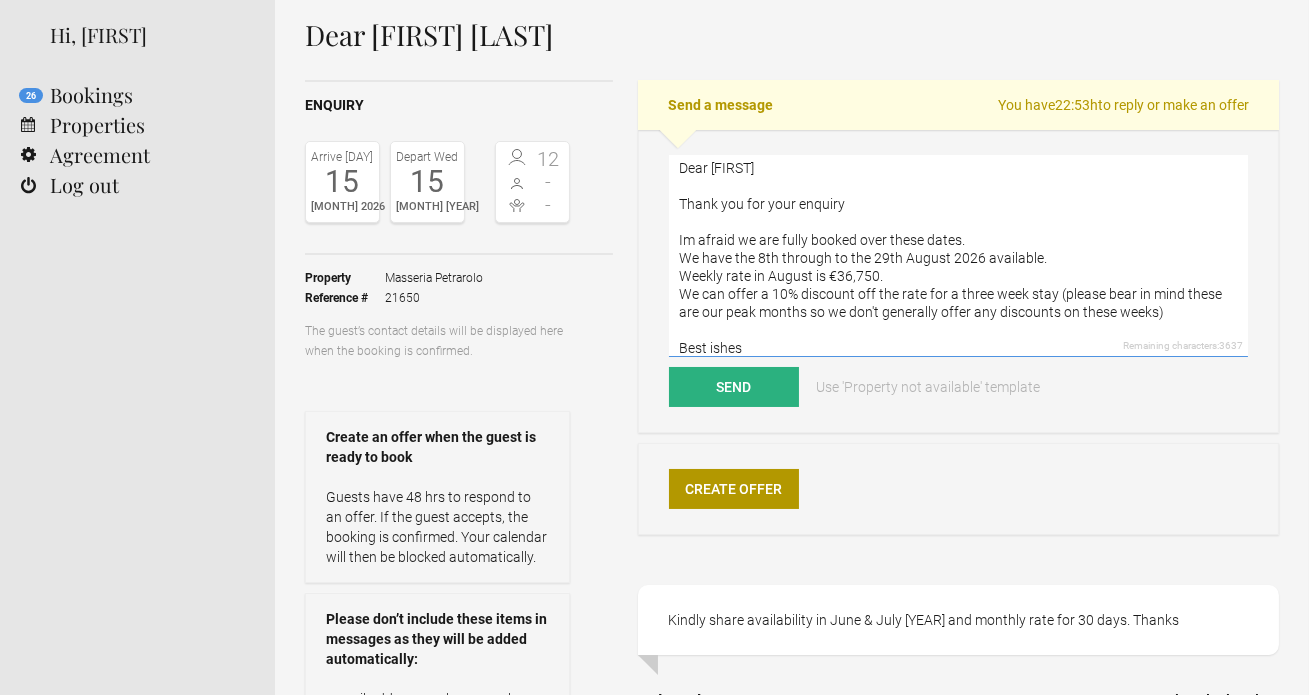scroll, scrollTop: 25, scrollLeft: 0, axis: vertical 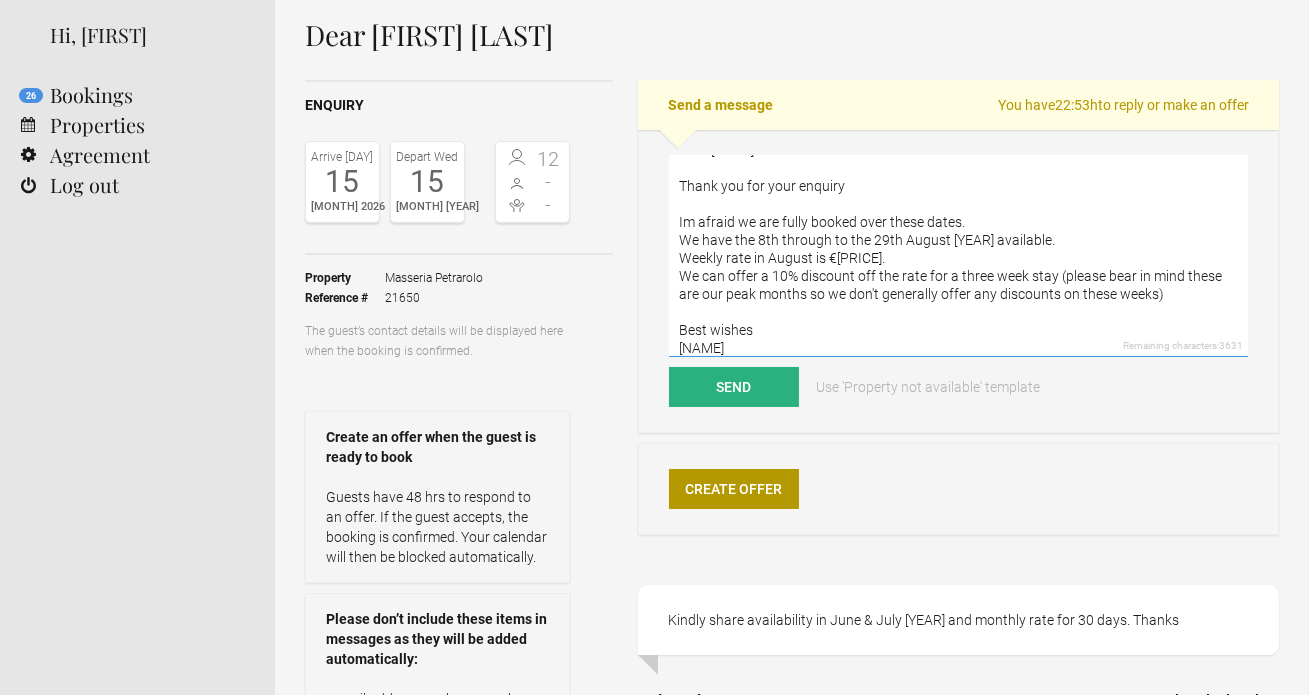 click on "Dear [FIRST]
Thank you for your enquiry
Im afraid we are fully booked over these dates.
We have the 8th through to the 29th August [YEAR] available.
Weekly rate in August is €[PRICE].
We can offer a 10% discount off the rate for a three week stay (please bear in mind these are our peak months so we don't generally offer any discounts on these weeks)
Best wishes
[NAME]" at bounding box center (958, 256) 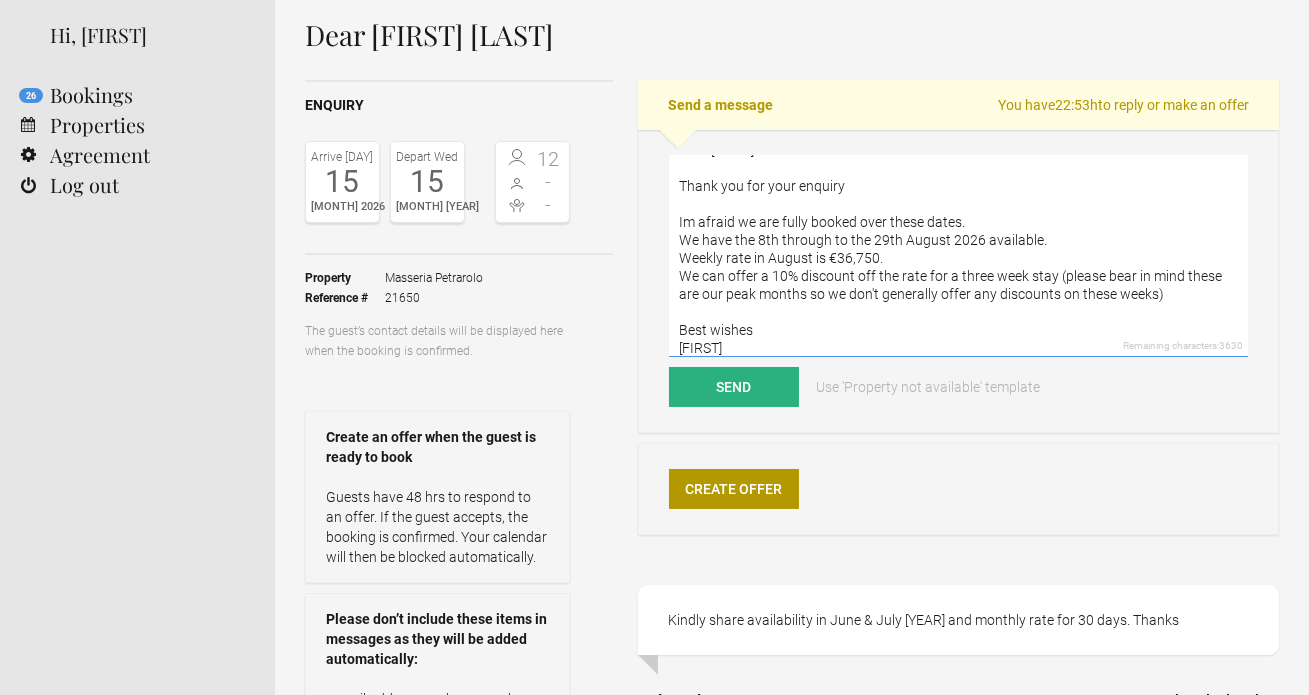 click on "Dear [FIRST]
Thank you for your enquiry
Im afraid we are fully booked over these dates.
We have the 8th through to the 29th August 2026 available.
Weekly rate in August is €36,750.
We can offer a 10% discount off the rate for a three week stay (please bear in mind these are our peak months so we don't generally offer any discounts on these weeks)
Best wishes
[FIRST]" at bounding box center (958, 256) 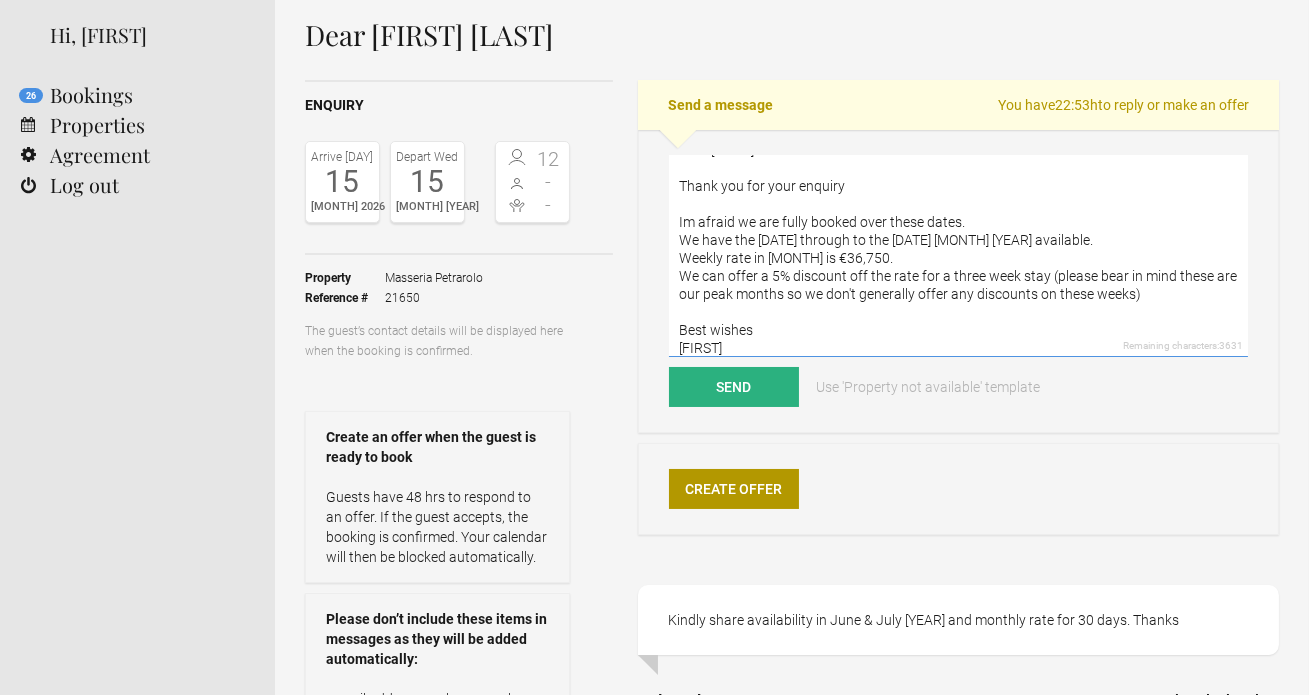 click on "Dear [FIRST]
Thank you for your enquiry
Im afraid we are fully booked over these dates.
We have the [DATE] through to the [DATE] [MONTH] [YEAR] available.
Weekly rate in [MONTH] is €36,750.
We can offer a 5% discount off the rate for a three week stay (please bear in mind these are our peak months so we don't generally offer any discounts on these weeks)
Best wishes
[FIRST]" at bounding box center [958, 256] 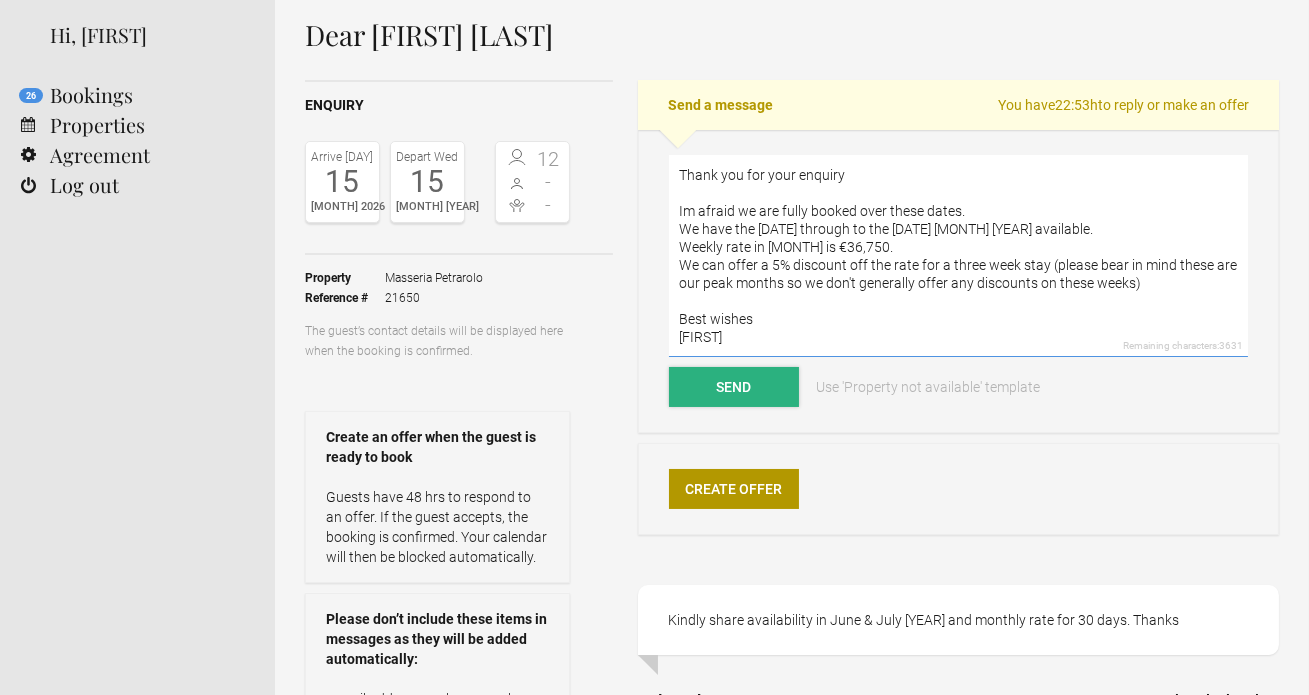 type on "Dear [FIRST]
Thank you for your enquiry
Im afraid we are fully booked over these dates.
We have the [DATE] through to the [DATE] [MONTH] [YEAR] available.
Weekly rate in [MONTH] is €36,750.
We can offer a 5% discount off the rate for a three week stay (please bear in mind these are our peak months so we don't generally offer any discounts on these weeks)
Best wishes
[FIRST]" 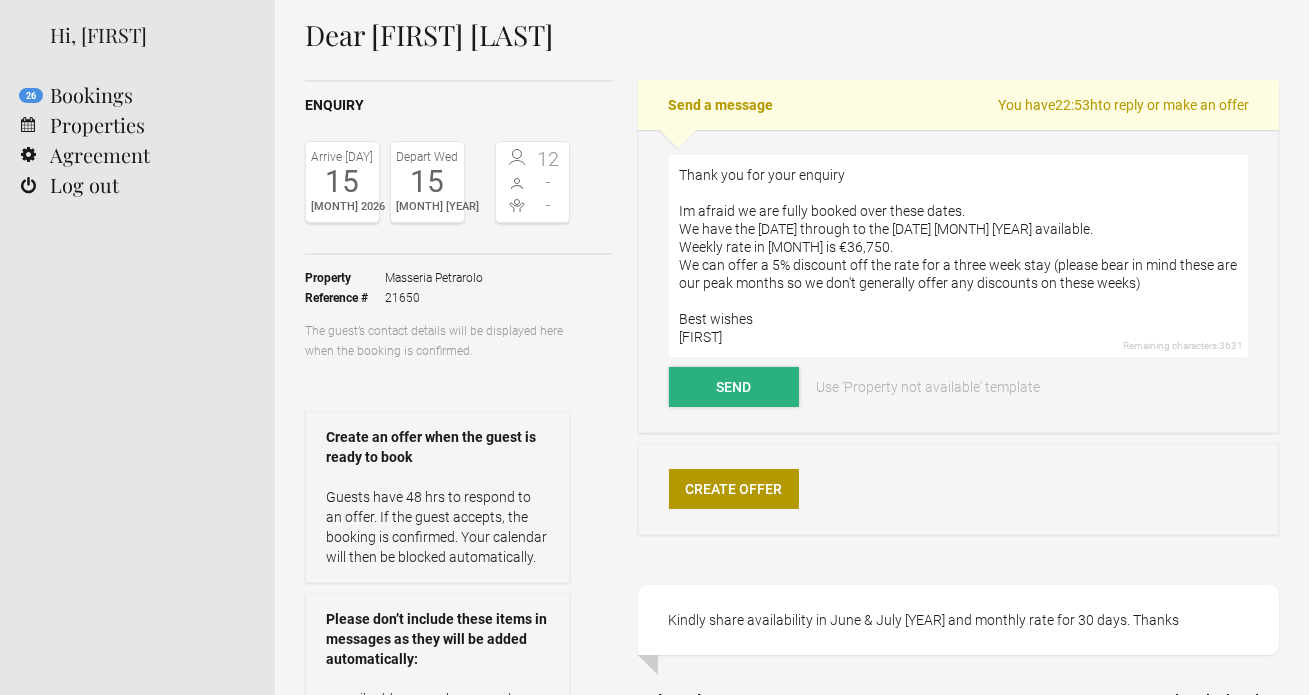click on "Send" at bounding box center [734, 387] 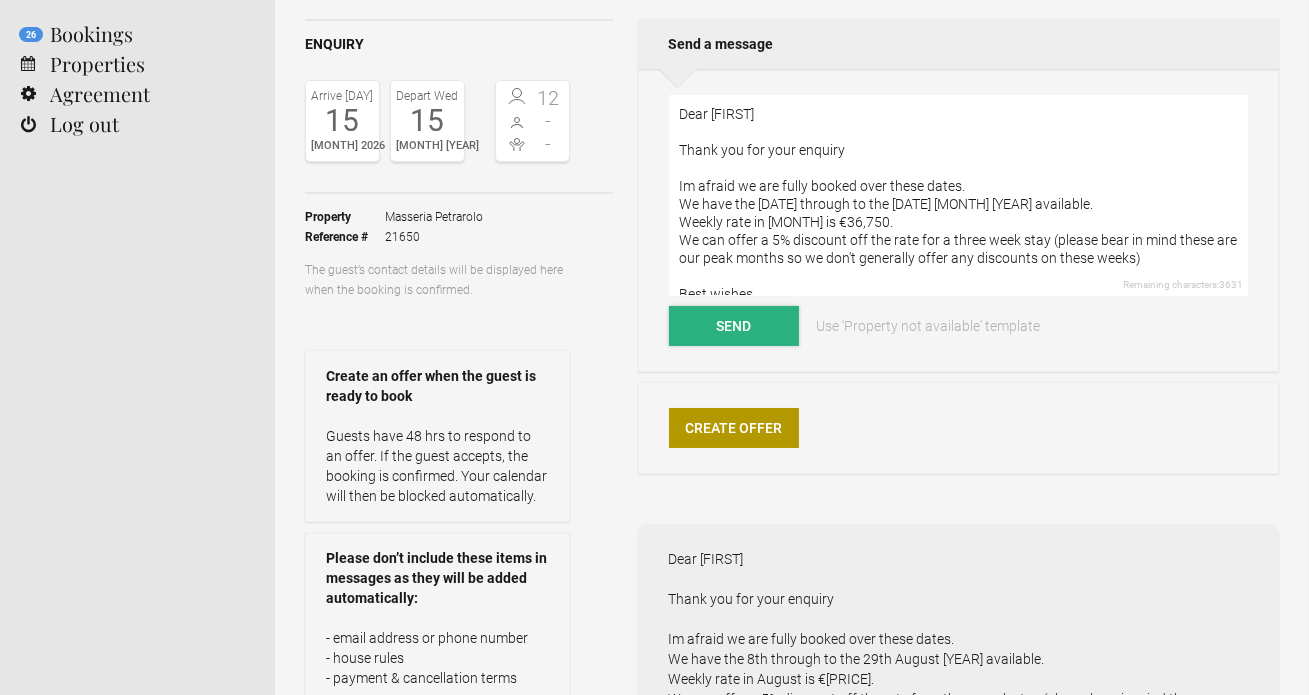 scroll, scrollTop: 0, scrollLeft: 0, axis: both 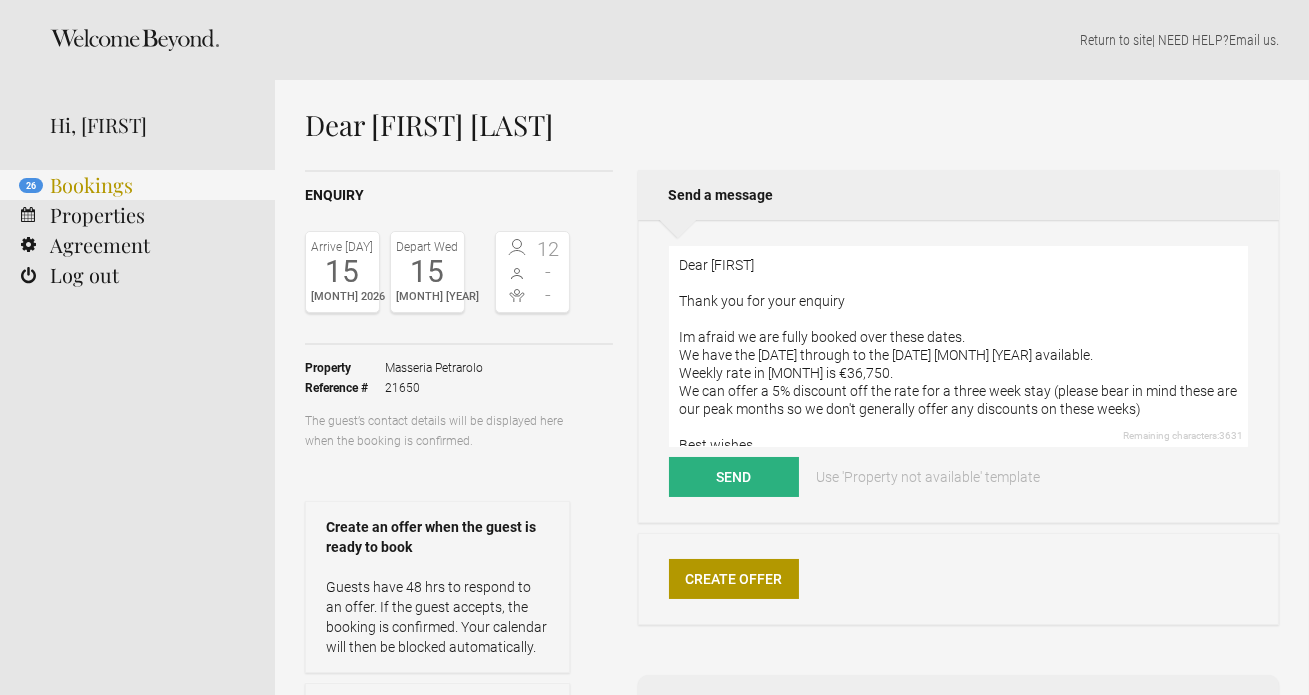 click on "[DATE]
Bookings" at bounding box center (137, 185) 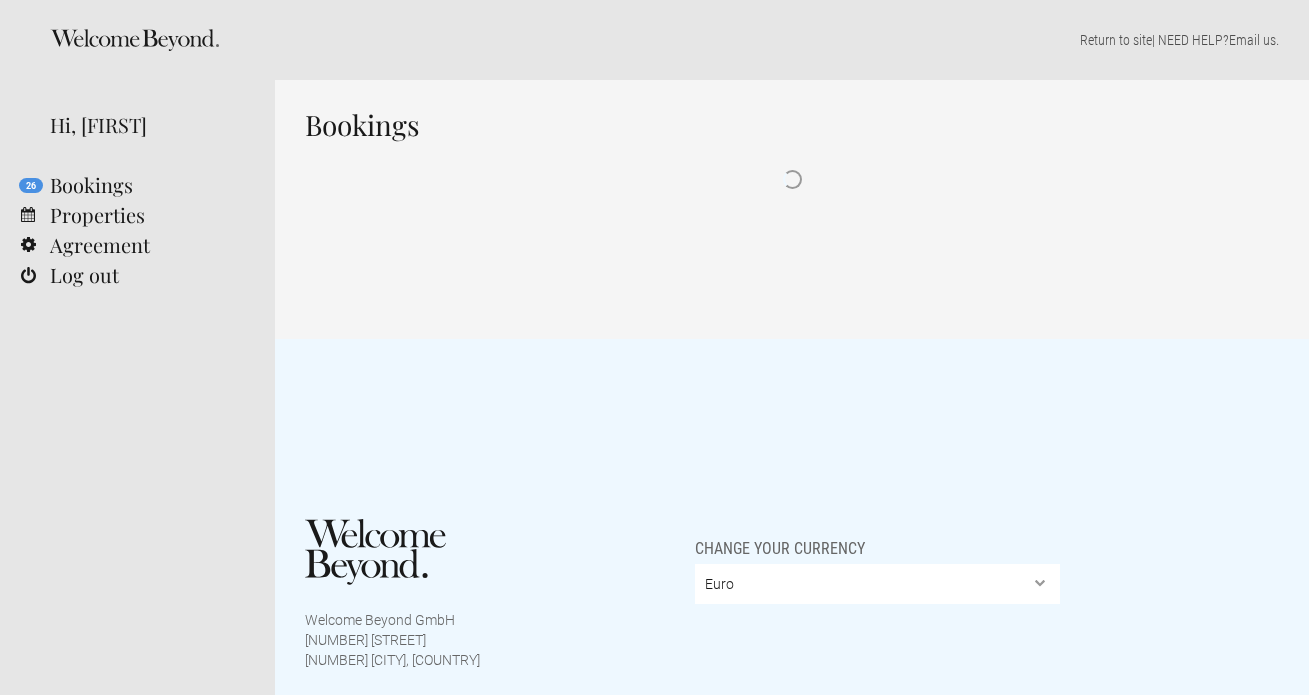 scroll, scrollTop: 0, scrollLeft: 0, axis: both 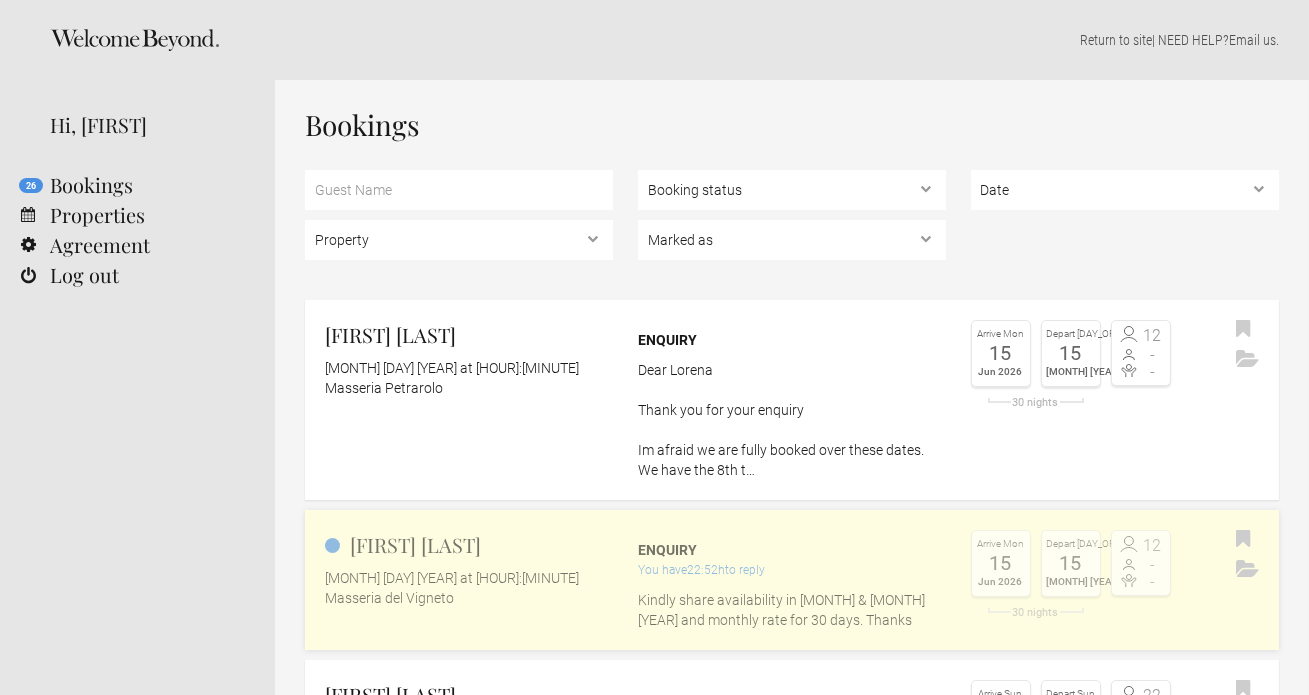click on "[MONTH] [DAY] [YEAR] at [HOUR]:[MINUTE]" at bounding box center [469, 578] 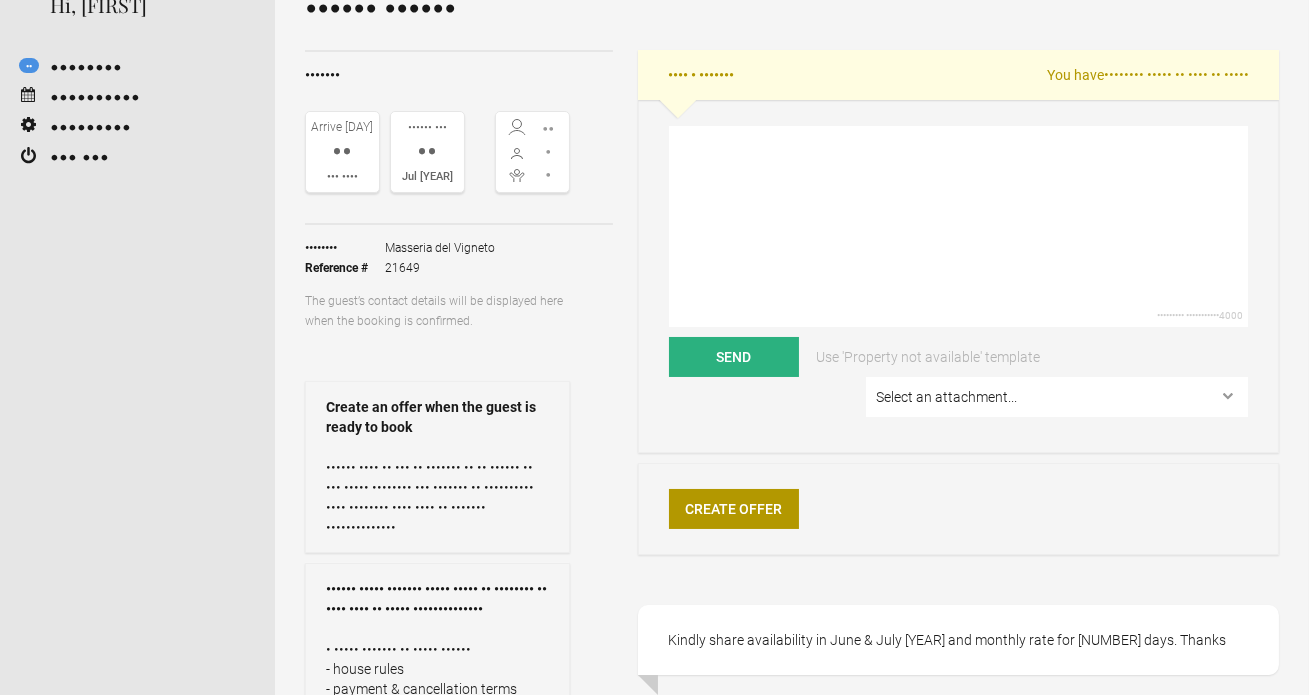 scroll, scrollTop: 0, scrollLeft: 0, axis: both 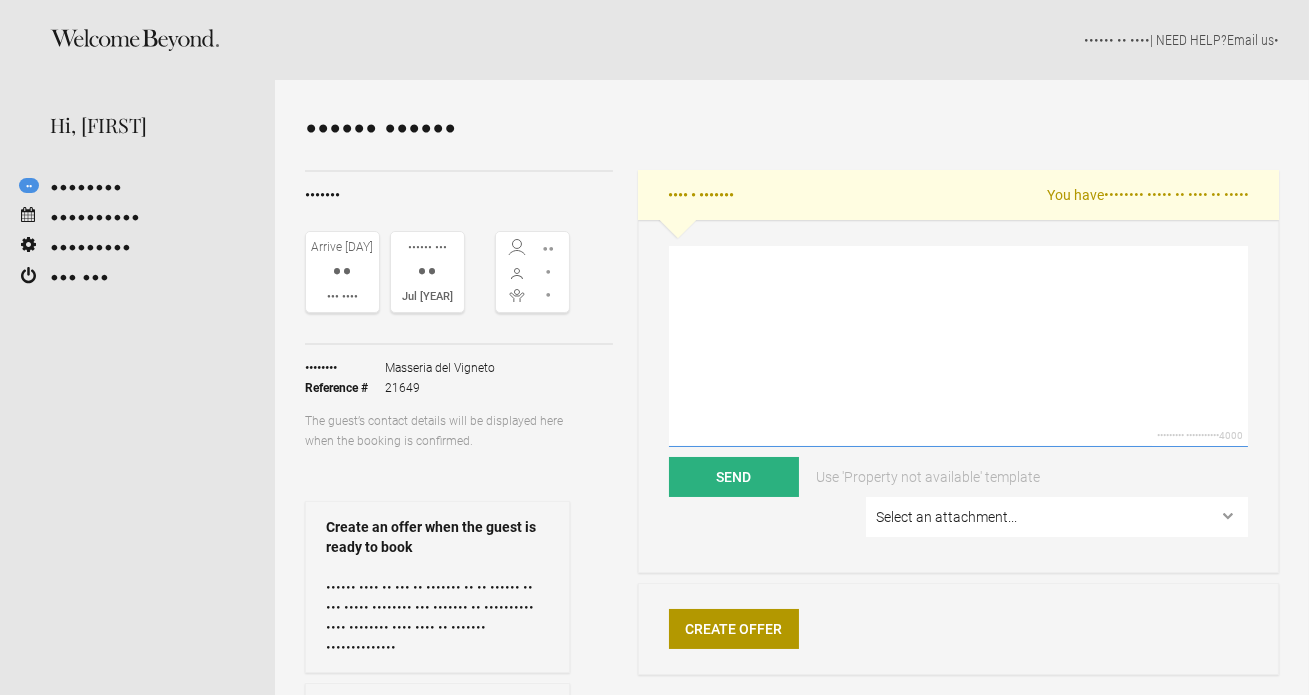 click at bounding box center (958, 346) 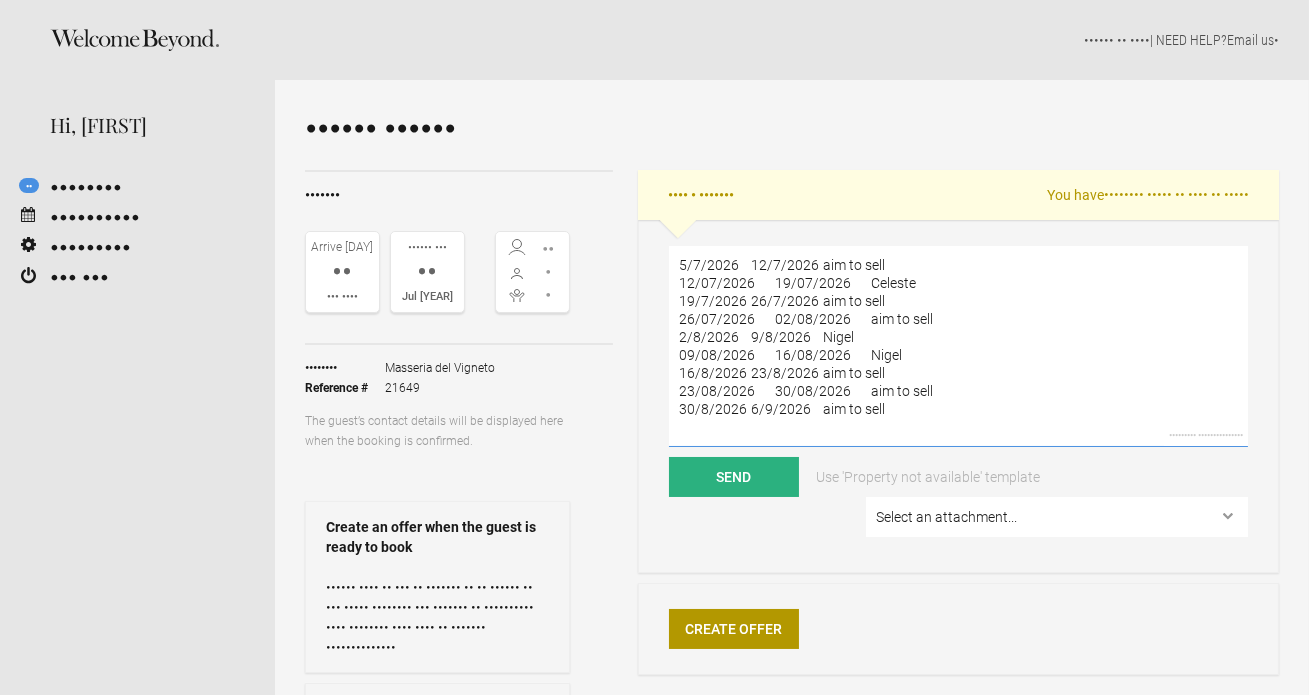 click on "5/7/2026	12/7/2026	aim to sell
12/07/2026	19/07/2026	Celeste
19/7/2026	26/7/2026	aim to sell
26/07/2026	02/08/2026	aim to sell
2/8/2026	9/8/2026	Nigel
09/08/2026	16/08/2026	Nigel
16/8/2026	23/8/2026	aim to sell
23/08/2026	30/08/2026	aim to sell
30/8/2026	6/9/2026	aim to sell" at bounding box center [958, 346] 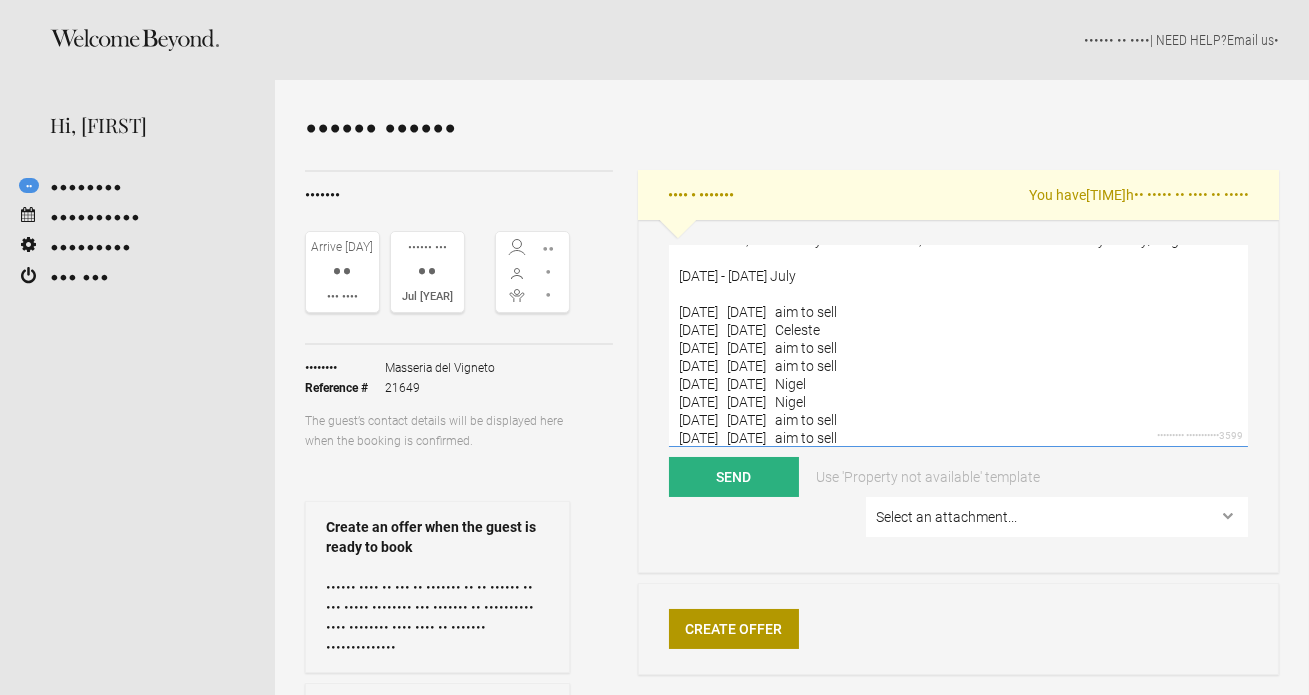 scroll, scrollTop: 52, scrollLeft: 0, axis: vertical 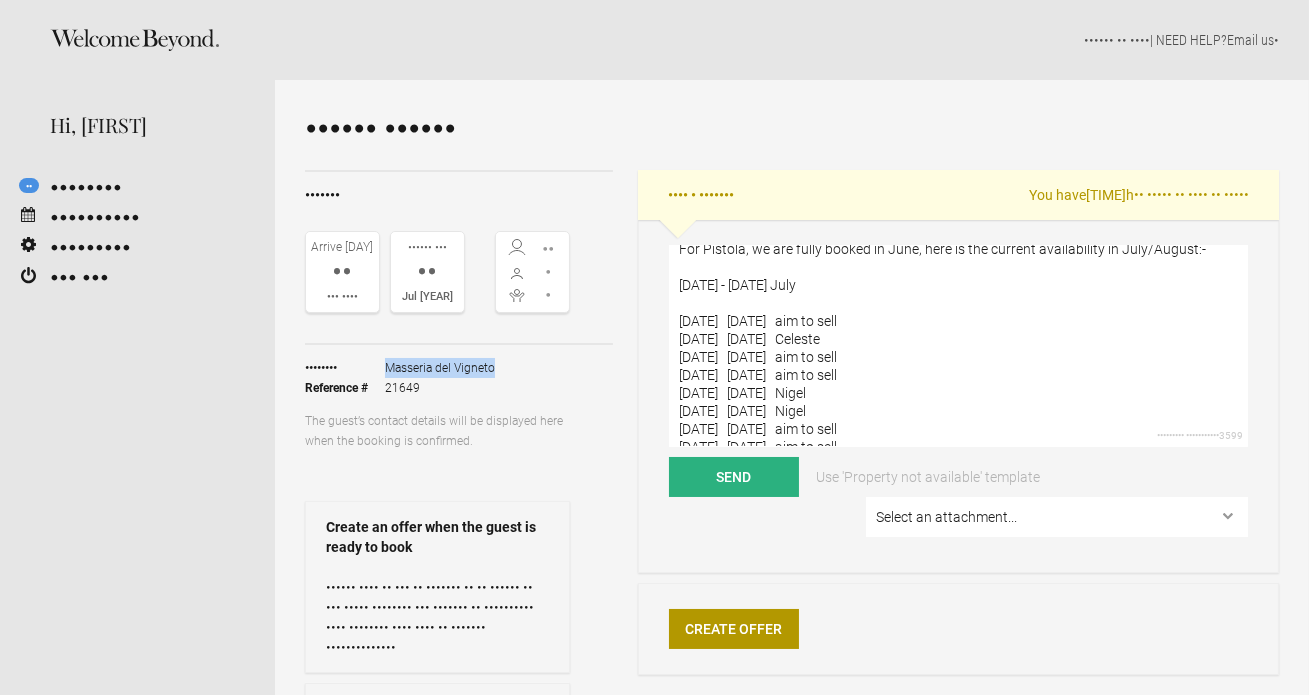 drag, startPoint x: 495, startPoint y: 367, endPoint x: 387, endPoint y: 370, distance: 108.04166 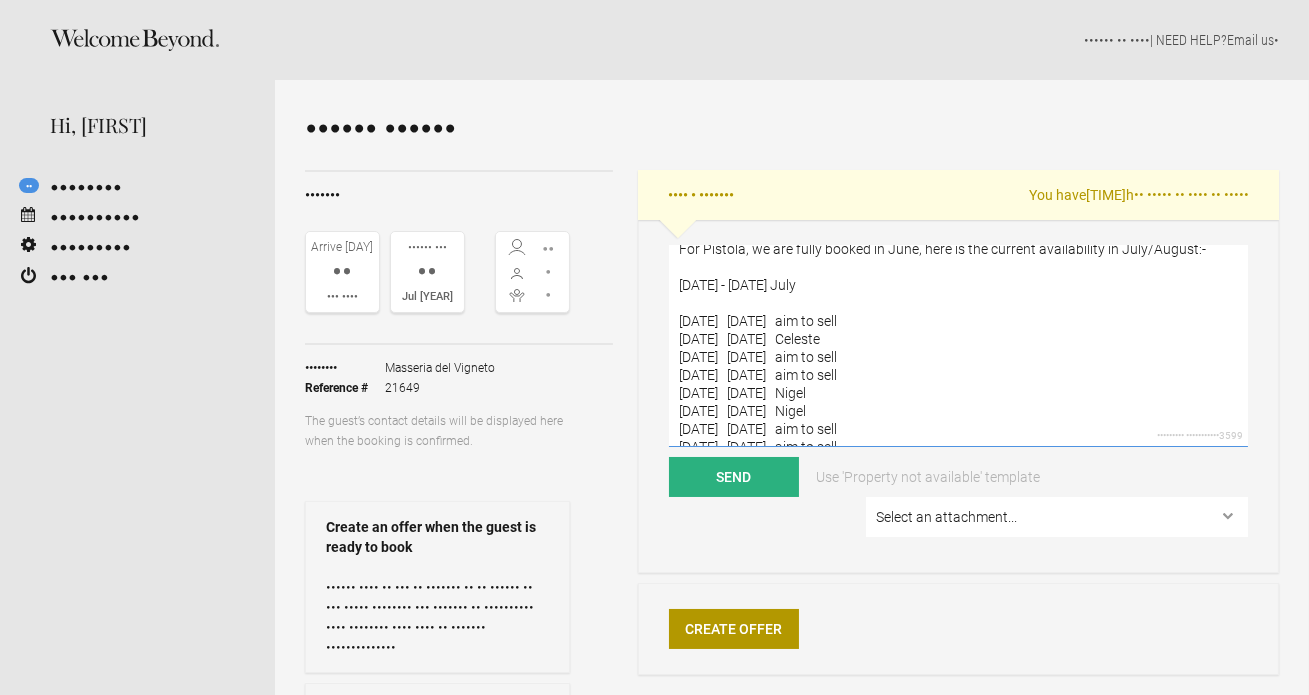 drag, startPoint x: 765, startPoint y: 285, endPoint x: 661, endPoint y: 284, distance: 104.00481 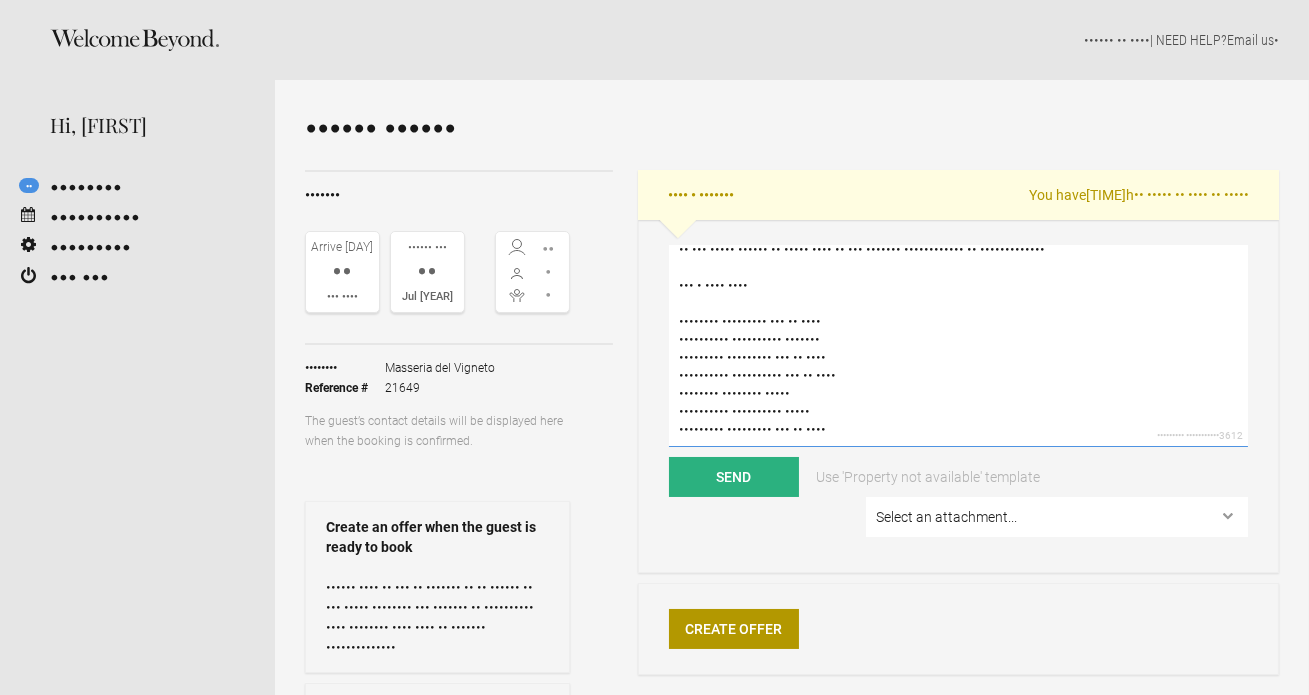 scroll, scrollTop: 79, scrollLeft: 0, axis: vertical 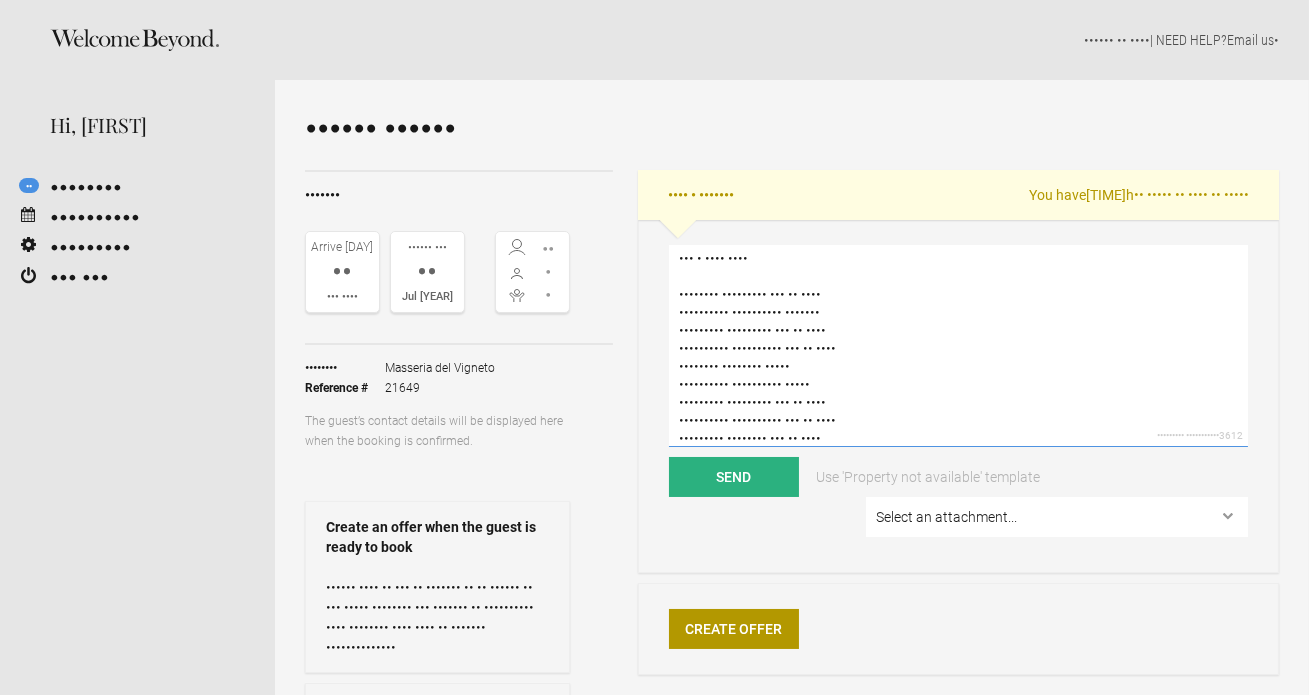 click on "•• ••••••
•• ••• ••••• •••••• •• ••••• •••• •• ••• ••••••• •••••••••••• •• •••••••••••••
••• • •••• ••••
•••••••• ••••••••• ••• •• ••••
•••••••••• •••••••••• •••••••
••••••••• ••••••••• ••• •• ••••
•••••••••• •••••••••• ••• •• ••••
•••••••• •••••••• •••••
•••••••••• •••••••••• •••••
••••••••• ••••••••• ••• •• ••••
•••••••••• •••••••••• ••• •• ••••
••••••••• •••••••• ••• •• ••••" at bounding box center [958, 346] 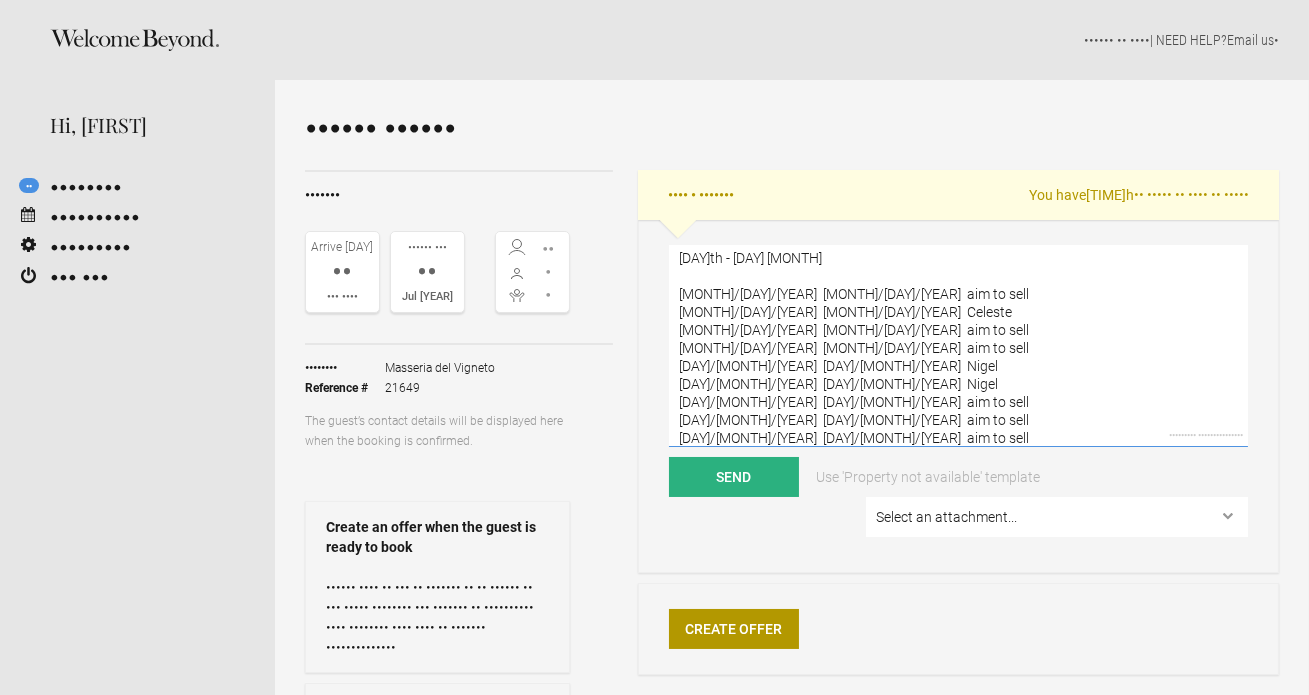 click on "Hi [FIRST]
We are fully booked in [MONTH], but here is the current availability in [MONTH]/[MONTH]:-
[DAY]th - [DAY] [MONTH]
[MONTH]/[DAY]/[YEAR]	[MONTH]/[DAY]/[YEAR]	aim to sell
[MONTH]/[DAY]/[YEAR]	[MONTH]/[DAY]/[YEAR]	Celeste
[MONTH]/[DAY]/[YEAR]	[MONTH]/[DAY]/[YEAR]	aim to sell
[MONTH]/[DAY]/[YEAR]	[MONTH]/[DAY]/[YEAR]	aim to sell
[DAY]/[MONTH]/[YEAR]	[DAY]/[MONTH]/[YEAR]	Nigel
[DAY]/[MONTH]/[YEAR]	[DAY]/[MONTH]/[YEAR]	Nigel
[DAY]/[MONTH]/[YEAR]	[DAY]/[MONTH]/[YEAR]	aim to sell
[DAY]/[MONTH]/[YEAR]	[DAY]/[MONTH]/[YEAR]	aim to sell
[DAY]/[MONTH]/[YEAR]	[DAY]/[MONTH]/[YEAR]	aim to sell" at bounding box center (958, 346) 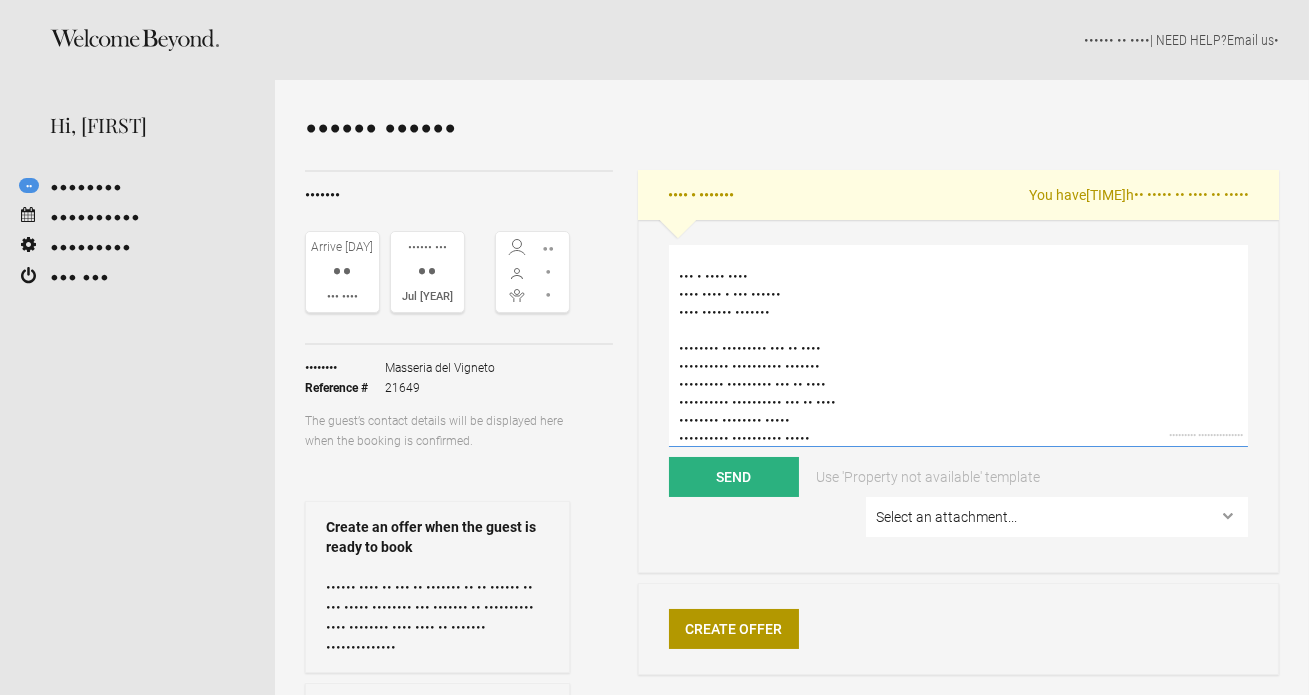 scroll, scrollTop: 50, scrollLeft: 0, axis: vertical 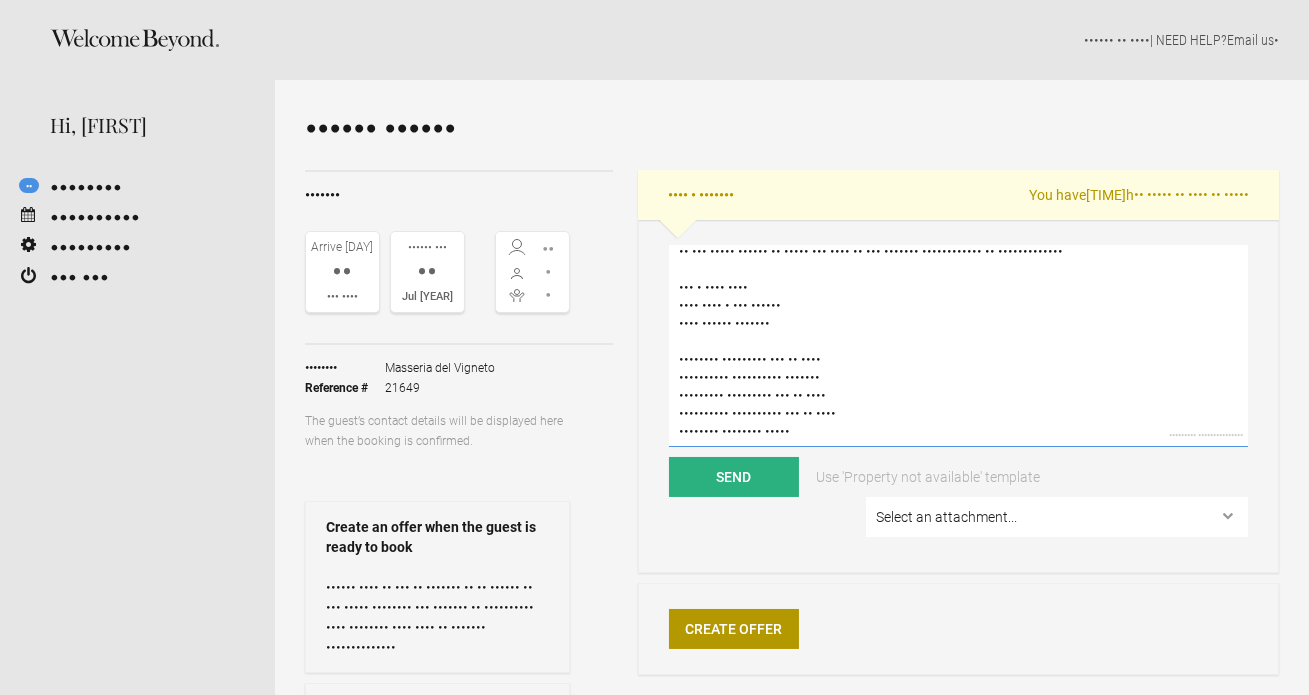 drag, startPoint x: 757, startPoint y: 358, endPoint x: 831, endPoint y: 358, distance: 74 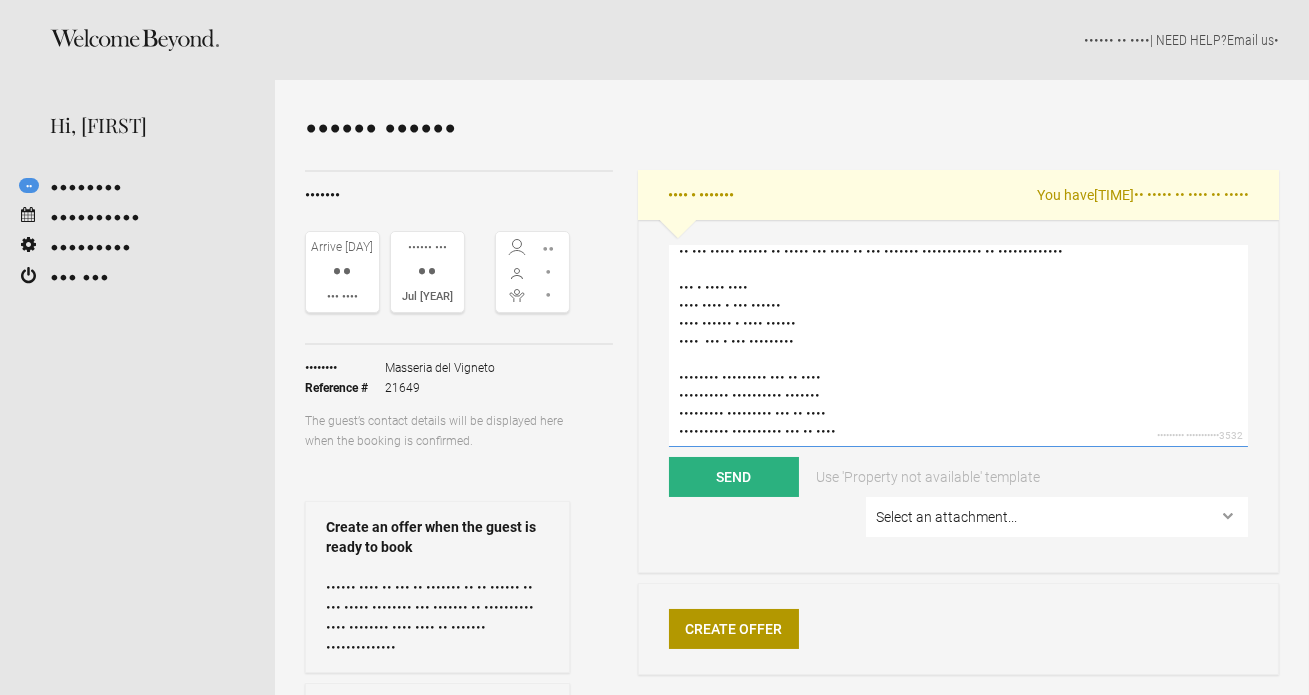 click on "•• ••••••
•• ••• ••••• •••••• •• ••••• ••• •••• •• ••• ••••••• •••••••••••• •• •••••••••••••
••• • •••• ••••
•••• •••• • ••• ••••••
•••• •••••• • •••• ••••••
••••  ••• • ••• •••••••••
•••••••• ••••••••• ••• •• ••••
•••••••••• •••••••••• •••••••
••••••••• ••••••••• ••• •• ••••
•••••••••• •••••••••• ••• •• ••••
•••••••• •••••••• •••••
•••••••••• •••••••••• •••••
••••••••• ••••••••• ••• •• ••••
•••••••••• •••••••••• ••• •• ••••
••••••••• •••••••• ••• •• ••••" at bounding box center (958, 346) 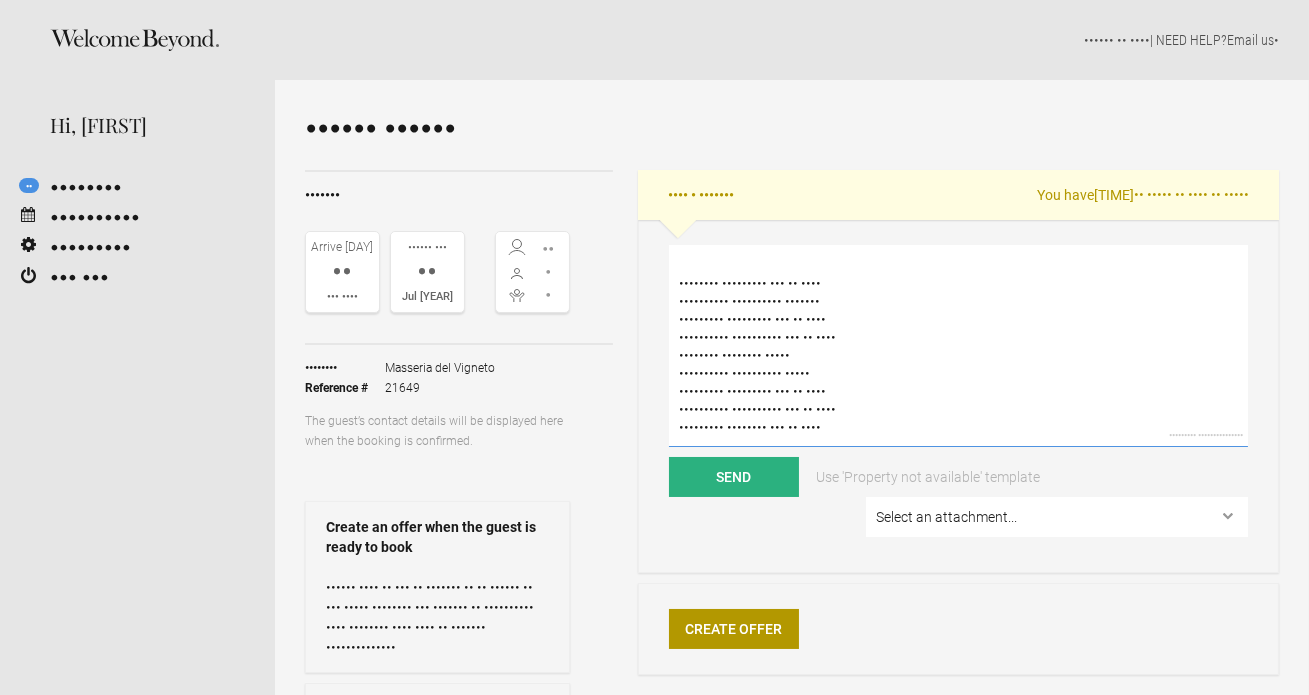 scroll, scrollTop: 233, scrollLeft: 0, axis: vertical 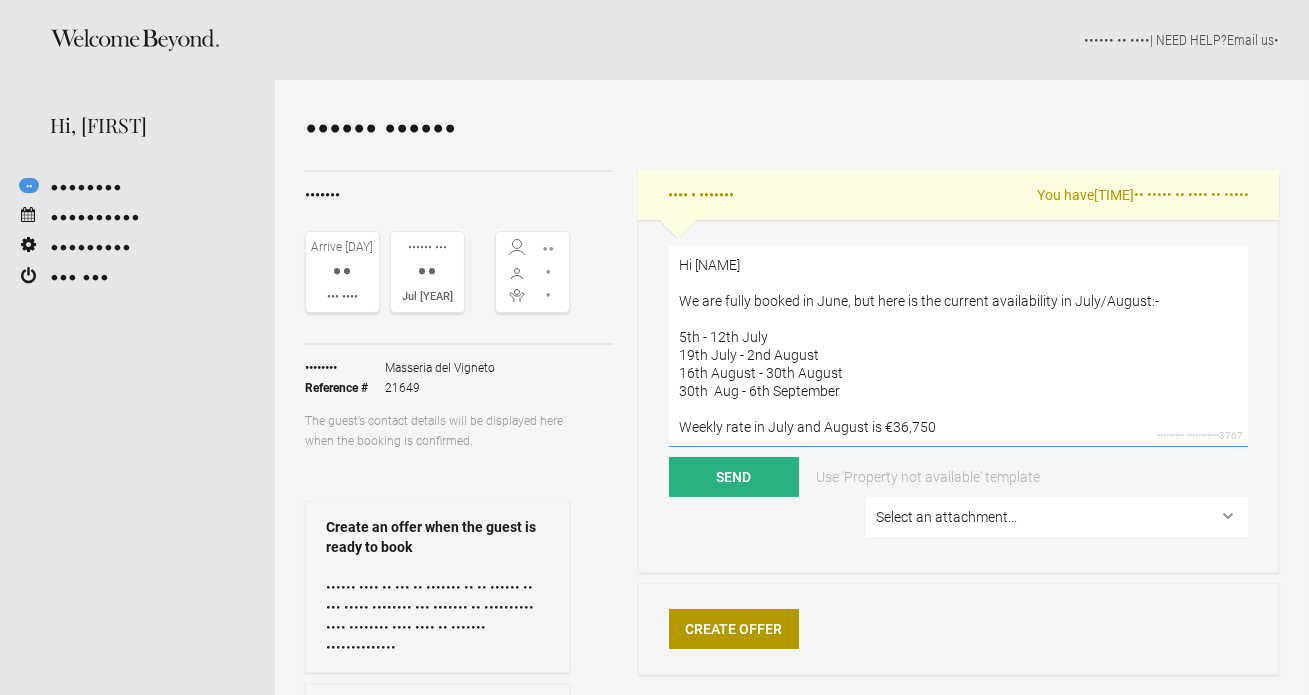 click on "Hi [NAME]
We are fully booked in June, but here is the current availability in July/August:-
5th - 12th July
19th July - 2nd August
16th August - 30th August
30th  Aug - 6th September
Weekly rate in July and August is €36,750" at bounding box center (958, 346) 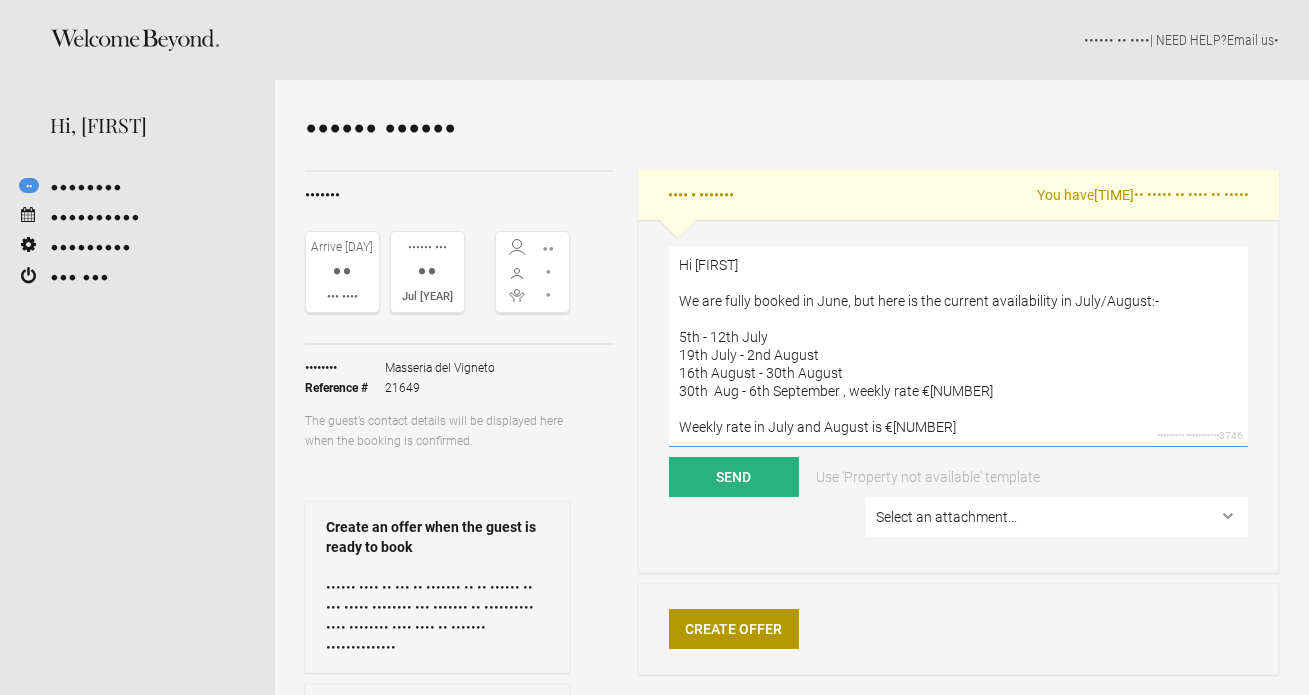 click on "Hi [FIRST]
We are fully booked in June, but here is the current availability in July/August:-
5th - 12th July
19th July - 2nd August
16th August - 30th August
30th  Aug - 6th September , weekly rate €[NUMBER]
Weekly rate in July and August is €[NUMBER]" at bounding box center [958, 346] 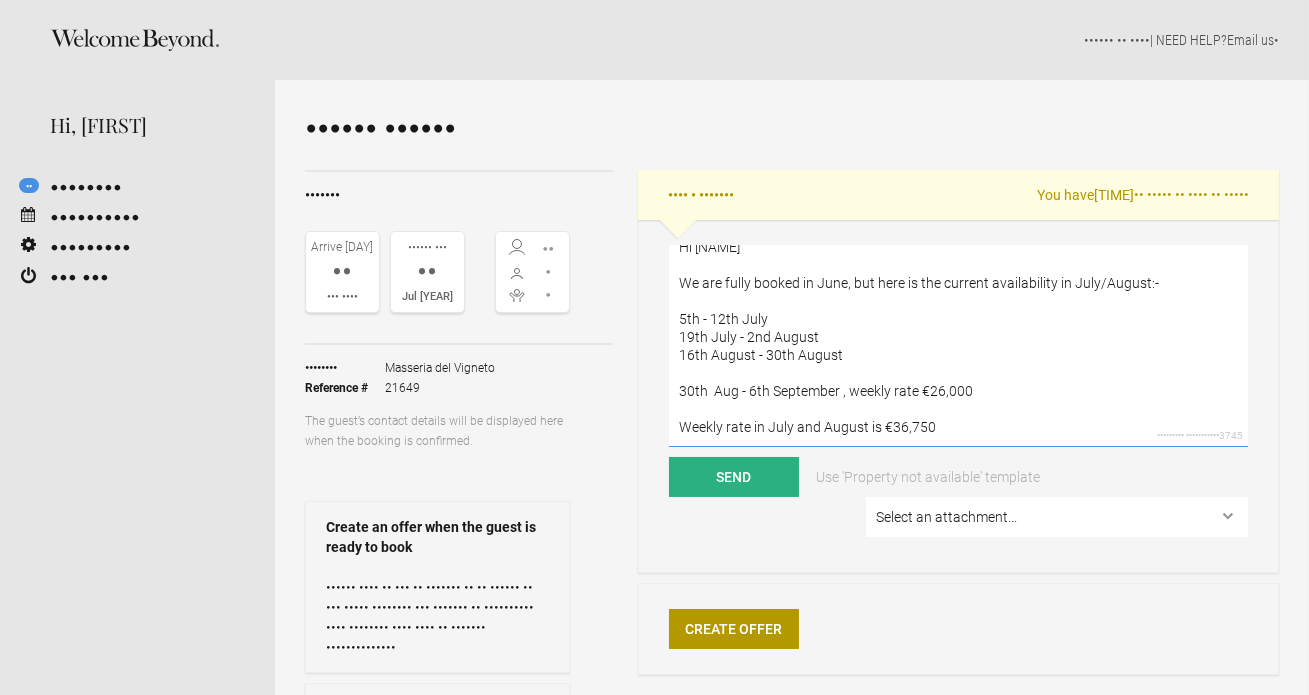 drag, startPoint x: 969, startPoint y: 424, endPoint x: 670, endPoint y: 422, distance: 299.00668 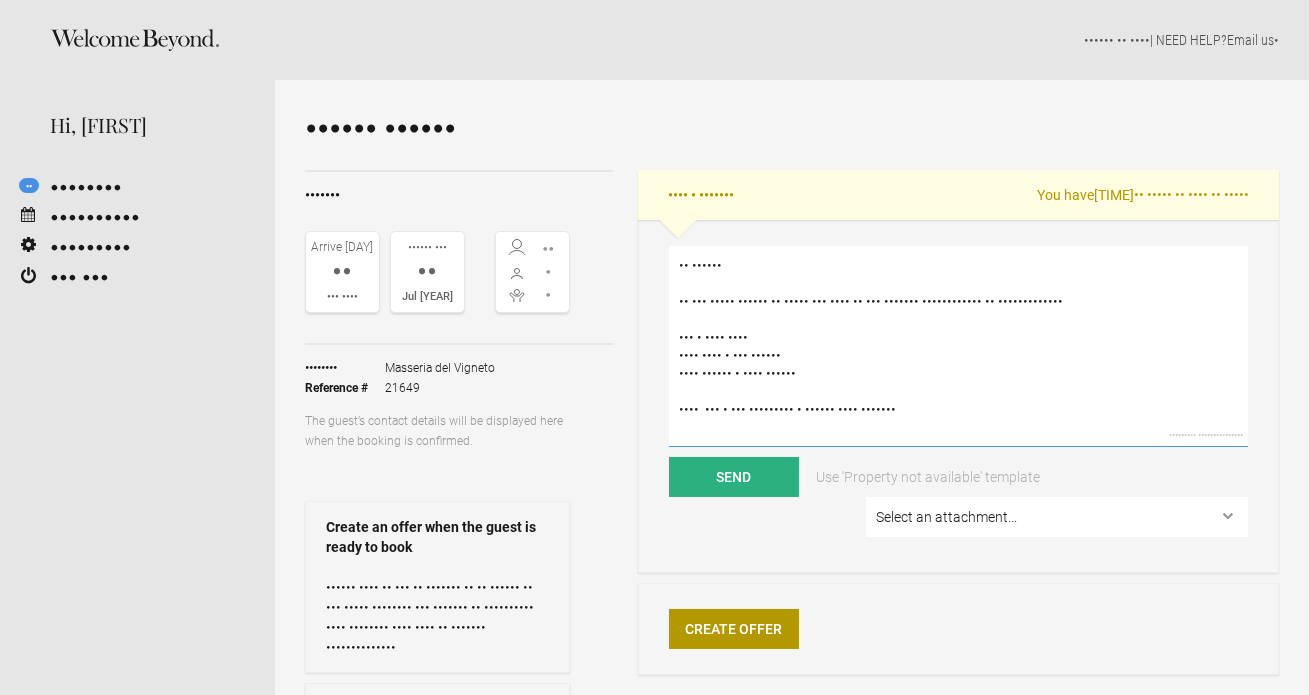 click on "•• ••••••
•• ••• ••••• •••••• •• ••••• ••• •••• •• ••• ••••••• •••••••••••• •• •••••••••••••
••• • •••• ••••
•••• •••• • ••• ••••••
•••• •••••• • •••• ••••••
••••  ••• • ••• ••••••••• • •••••• •••• •••••••" at bounding box center (958, 346) 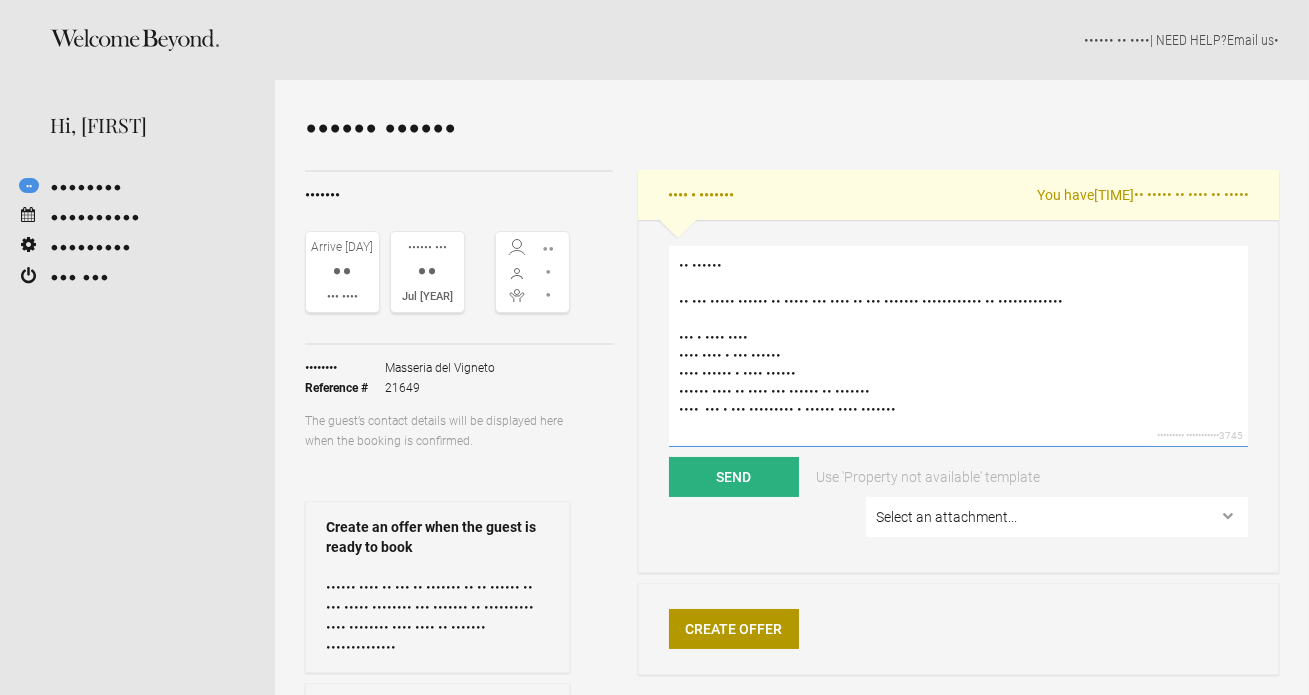 click on "•• ••••••
•• ••• ••••• •••••• •• ••••• ••• •••• •• ••• ••••••• •••••••••••• •• •••••••••••••
••• • •••• ••••
•••• •••• • ••• ••••••
•••• •••••• • •••• ••••••
•••••• •••• •• •••• ••• •••••• •• •••••••
••••  ••• • ••• ••••••••• • •••••• •••• •••••••" at bounding box center [958, 346] 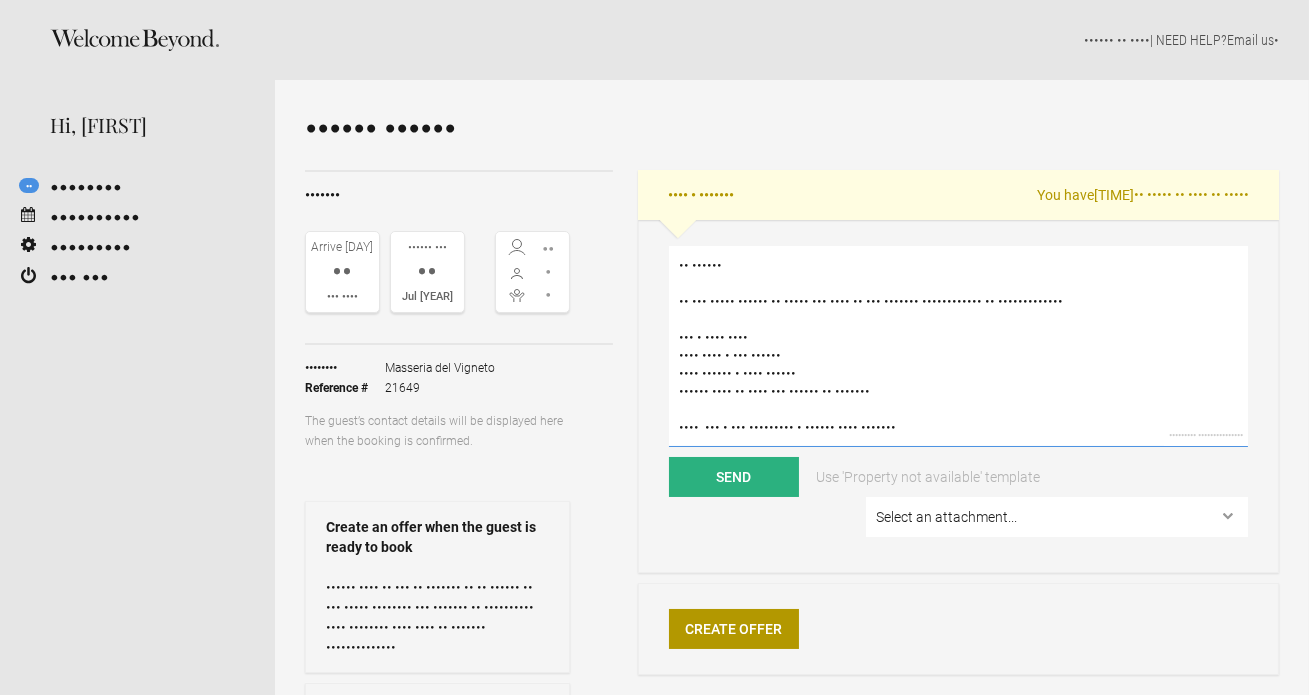 scroll, scrollTop: 108, scrollLeft: 0, axis: vertical 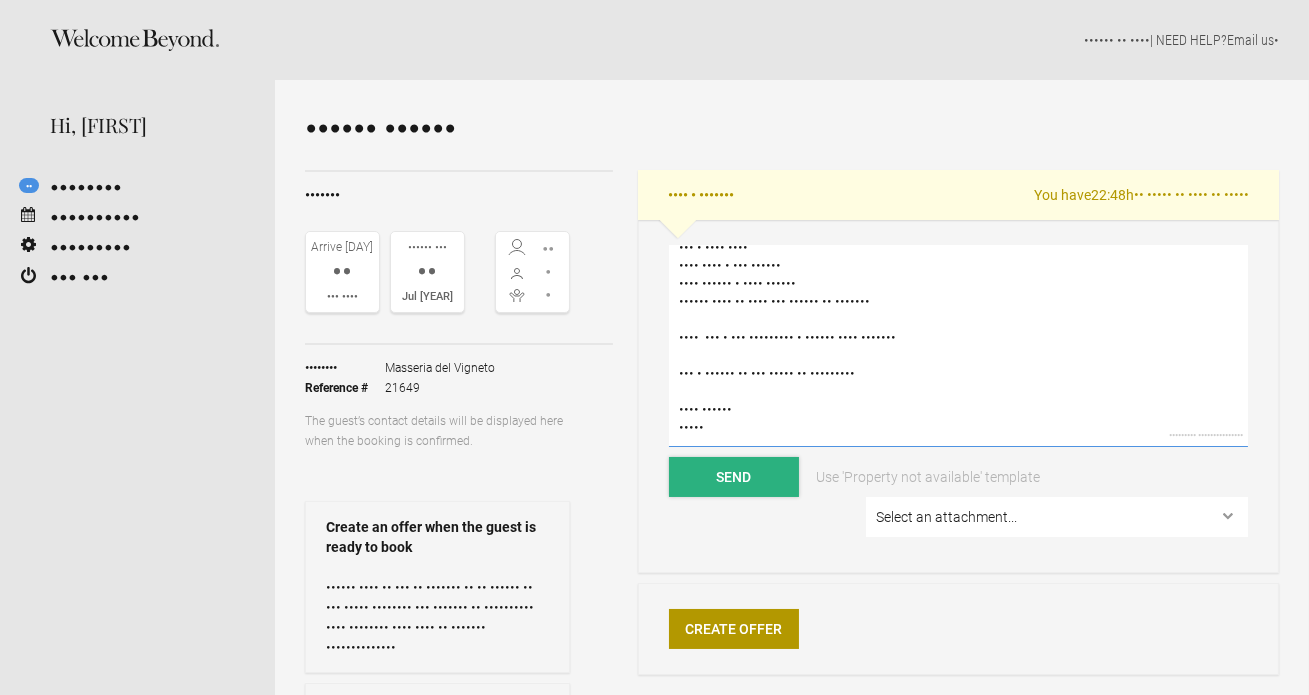 type on "•• ••••••
•• ••• ••••• •••••• •• ••••• ••• •••• •• ••• ••••••• •••••••••••• •• •••••••••••••
••• • •••• ••••
•••• •••• • ••• ••••••
•••• •••••• • •••• ••••••
•••••• •••• •• •••• ••• •••••• •• •••••••
••••  ••• • ••• ••••••••• • •••••• •••• •••••••
••• • •••••• •• ••• ••••• •• •••••••••
•••• ••••••
•••••" 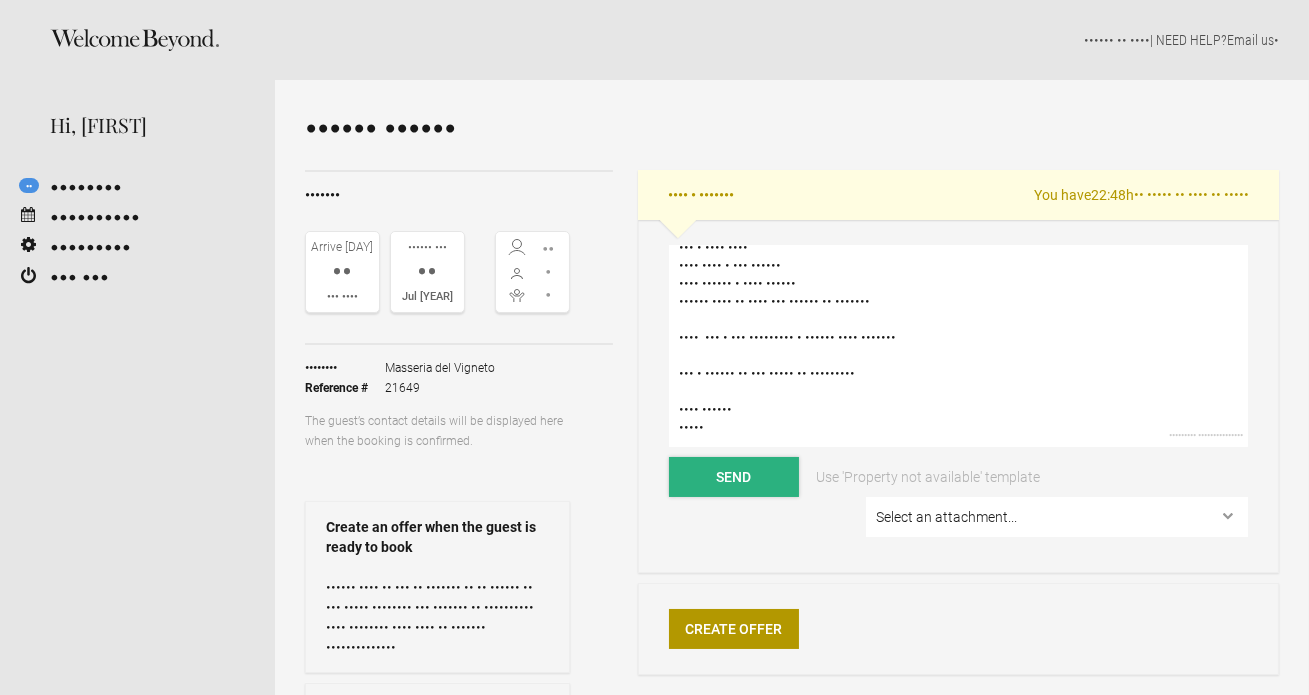 click on "Send" at bounding box center (734, 477) 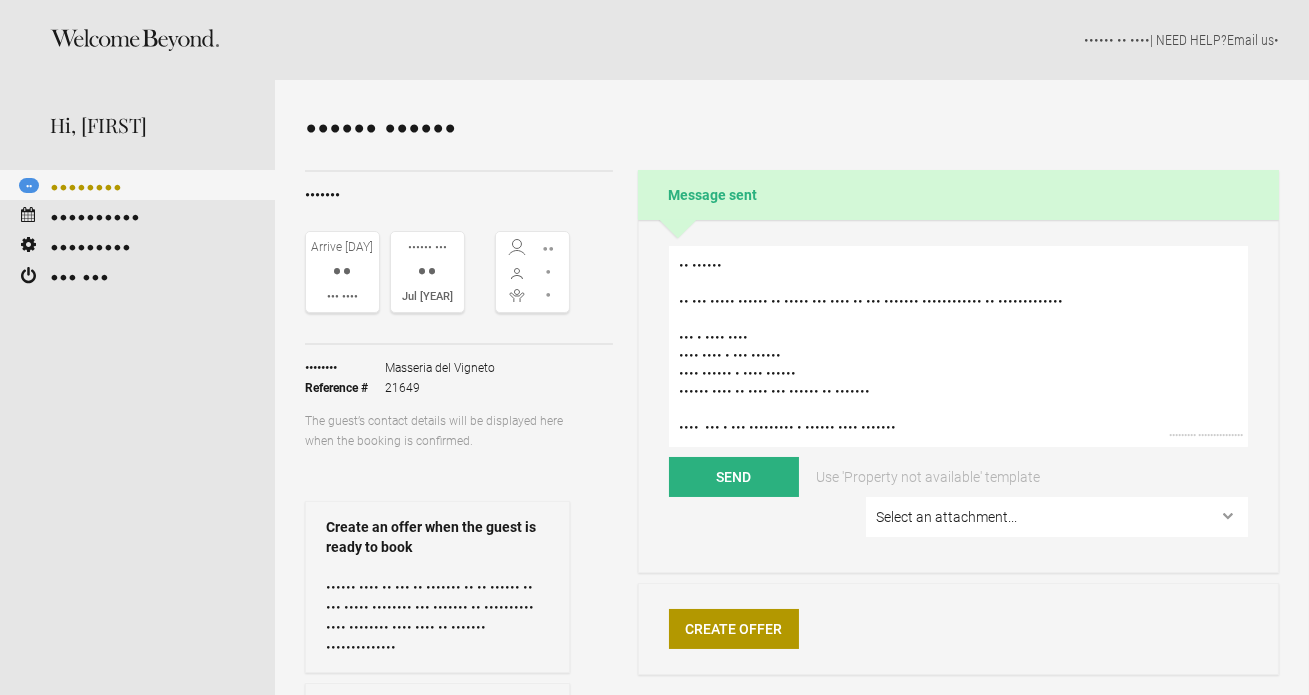 click on "••
••••••••" at bounding box center [137, 185] 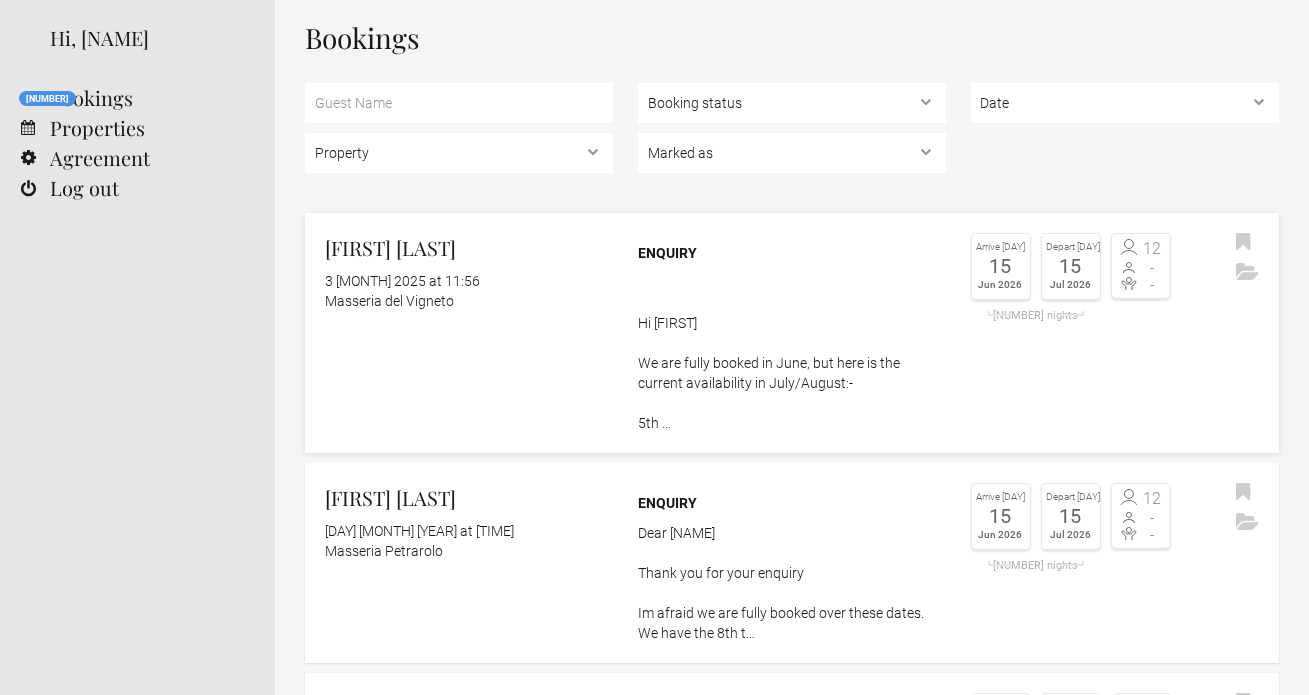 scroll, scrollTop: 100, scrollLeft: 0, axis: vertical 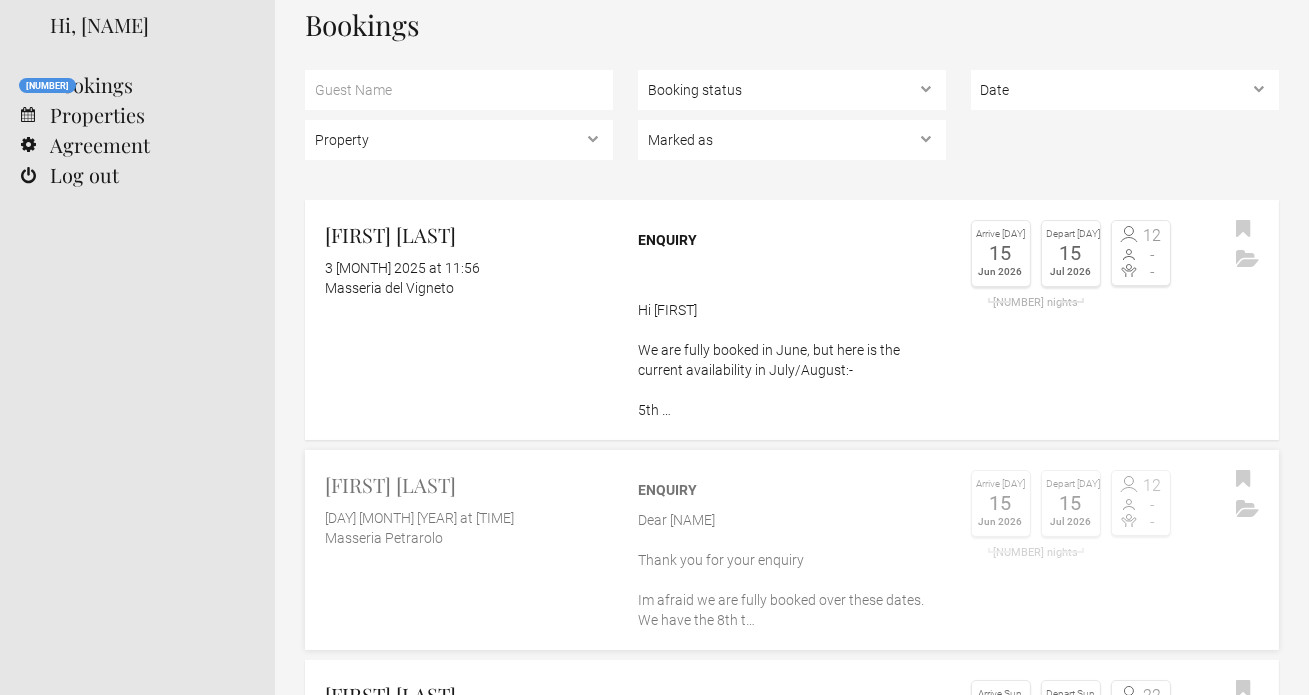 click on "Dear Lorena
Thank you for your enquiry
Im afraid we are fully booked over these dates.
We have the 8th t…" at bounding box center (792, 570) 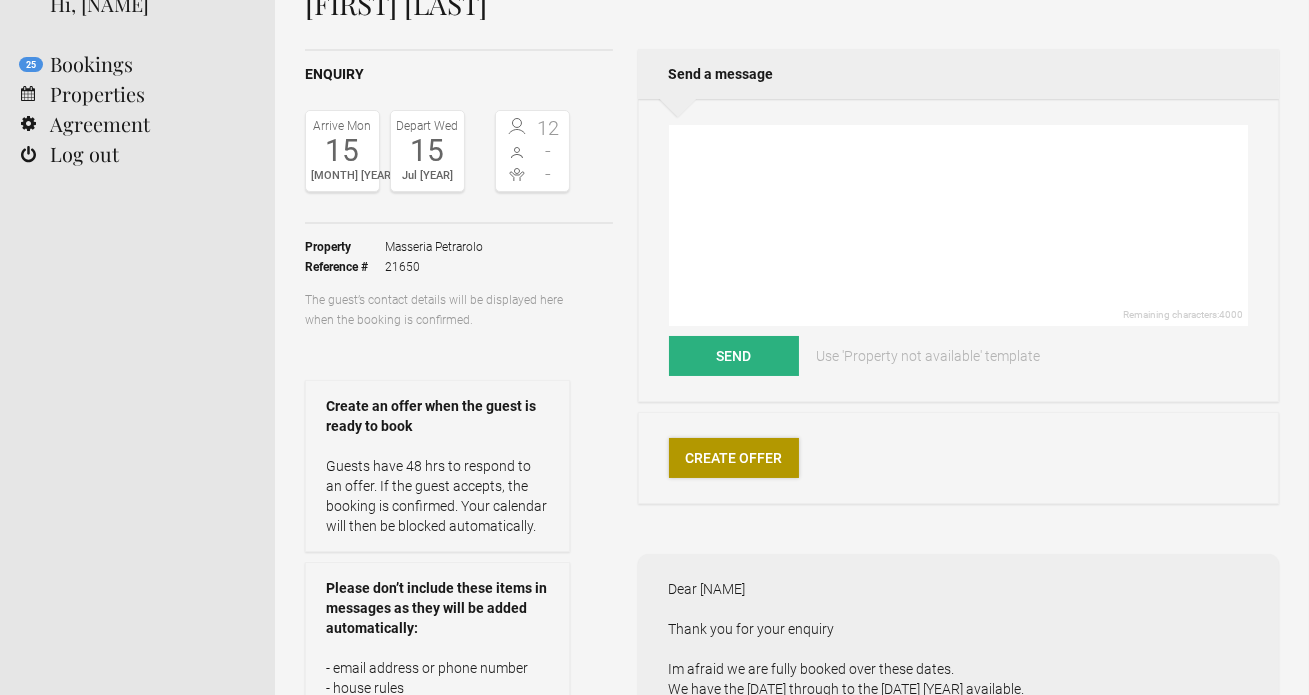 scroll, scrollTop: 120, scrollLeft: 0, axis: vertical 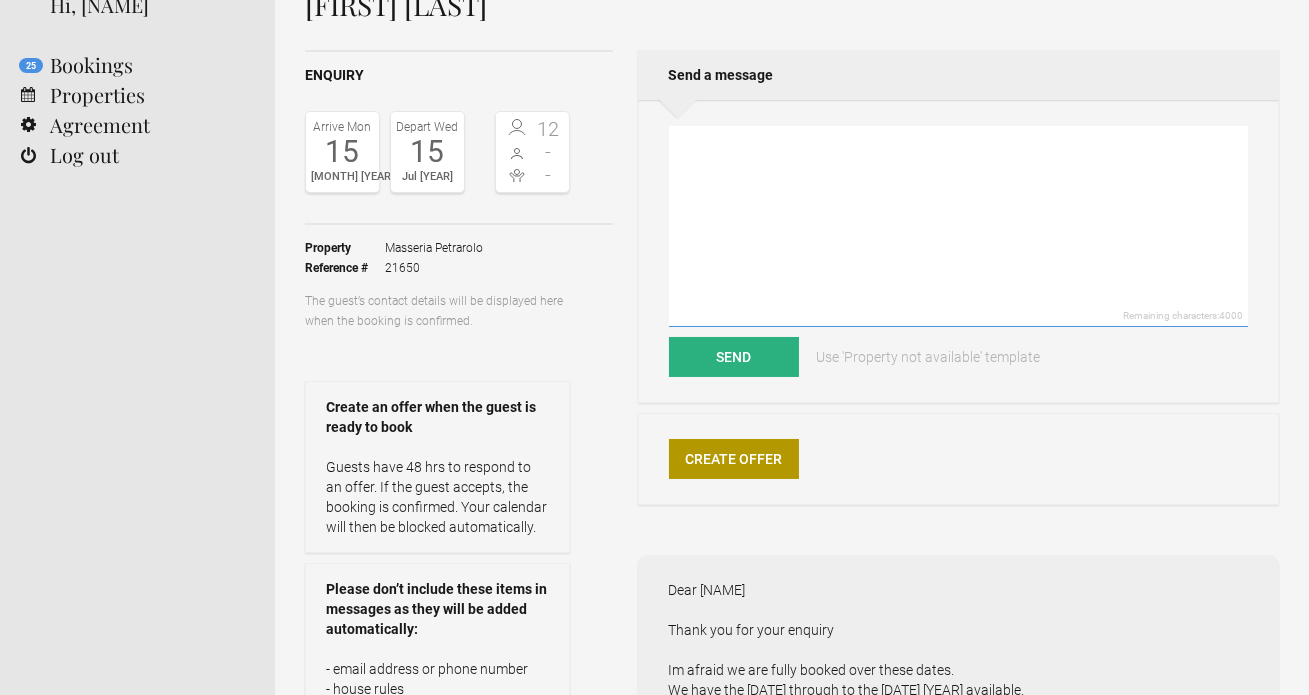 click at bounding box center [958, 226] 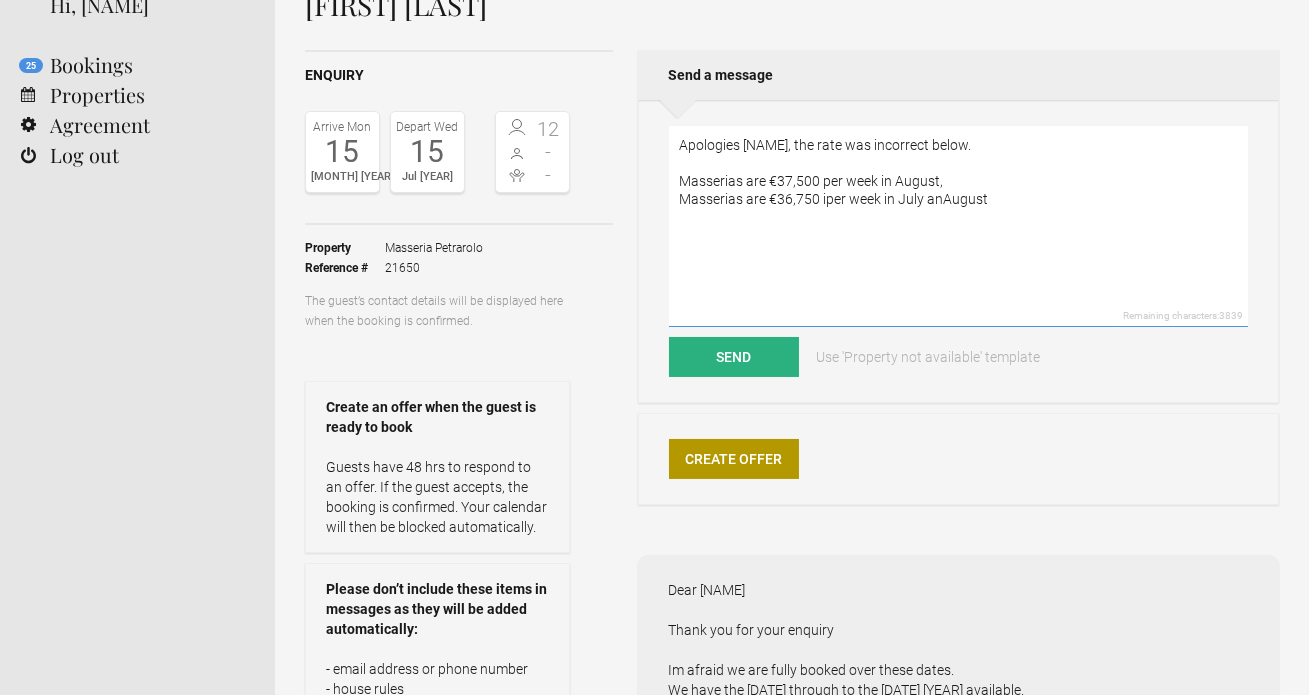 click on "Apologies [NAME], the rate was incorrect below.
Masserias are €37,500 per week in August,
Masserias are €36,750 iper week in July anAugust" at bounding box center (958, 226) 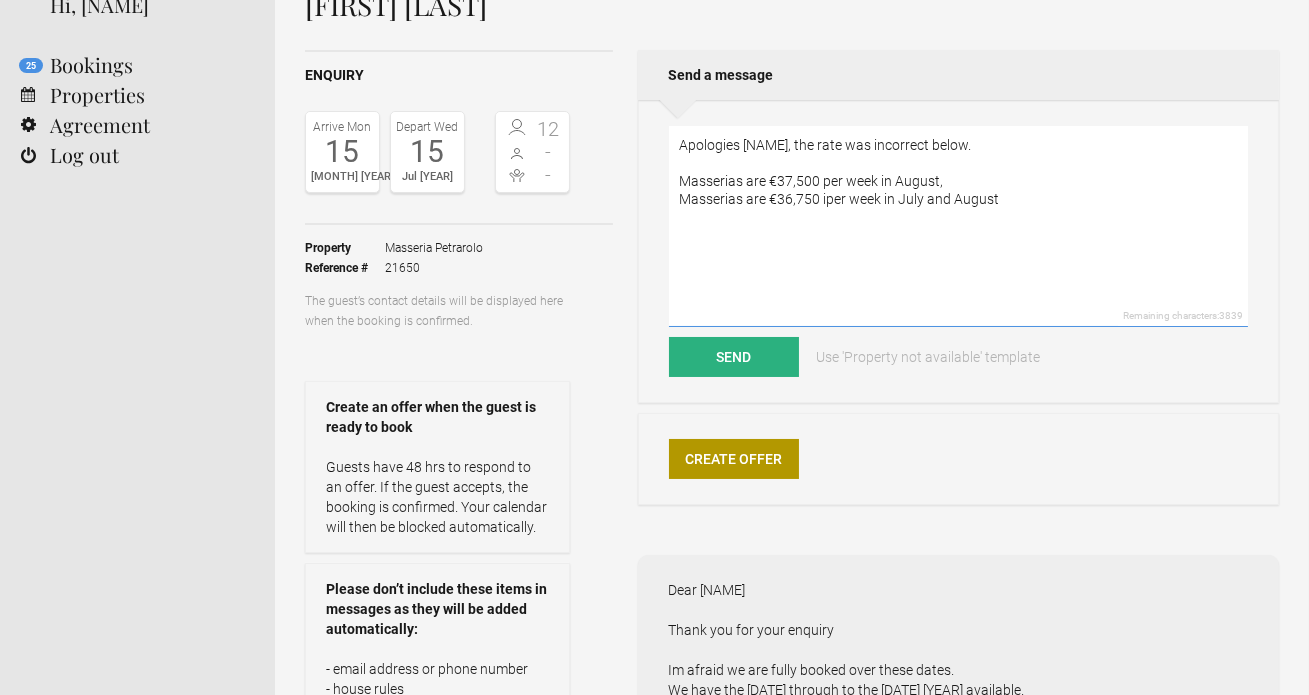 click on "Apologies [NAME], the rate was incorrect below.
Masserias are €37,500 per week in August,
Masserias are €36,750 iper week in July and August" at bounding box center (958, 226) 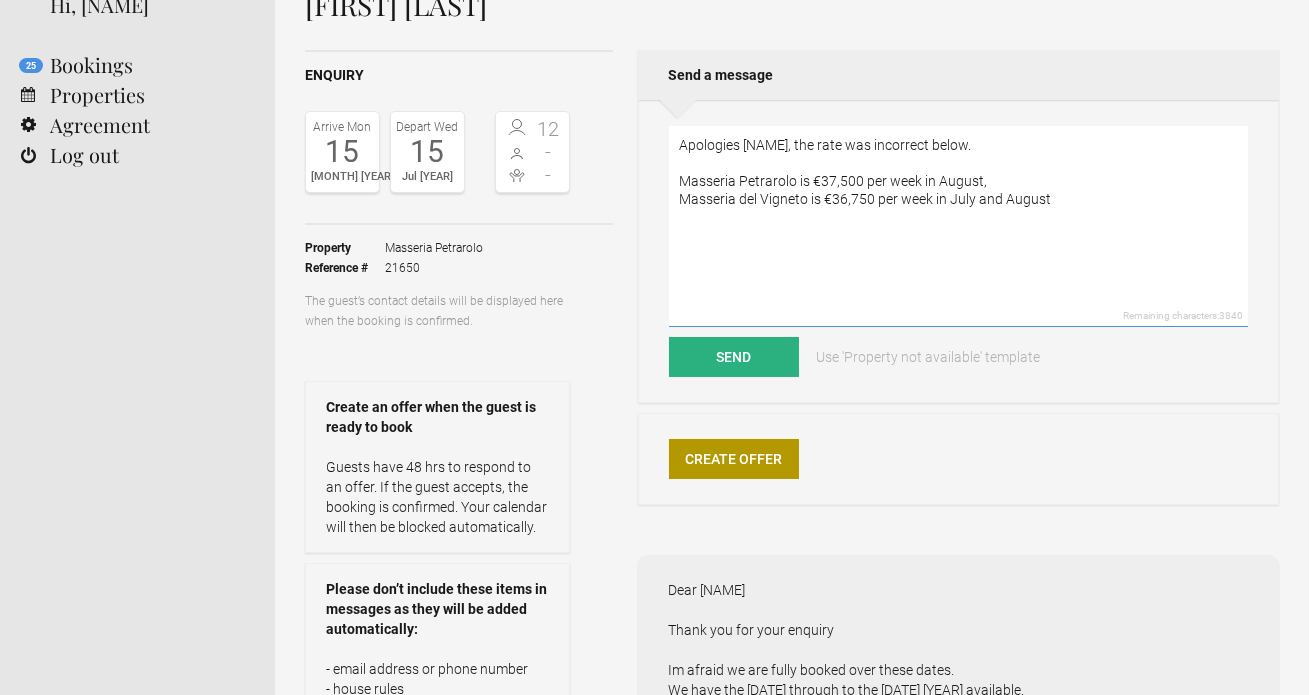 click on "Apologies [NAME], the rate was incorrect below.
Masseria Petrarolo is €37,500 per week in August,
Masseria del Vigneto is €36,750 per week in July and August" at bounding box center [958, 226] 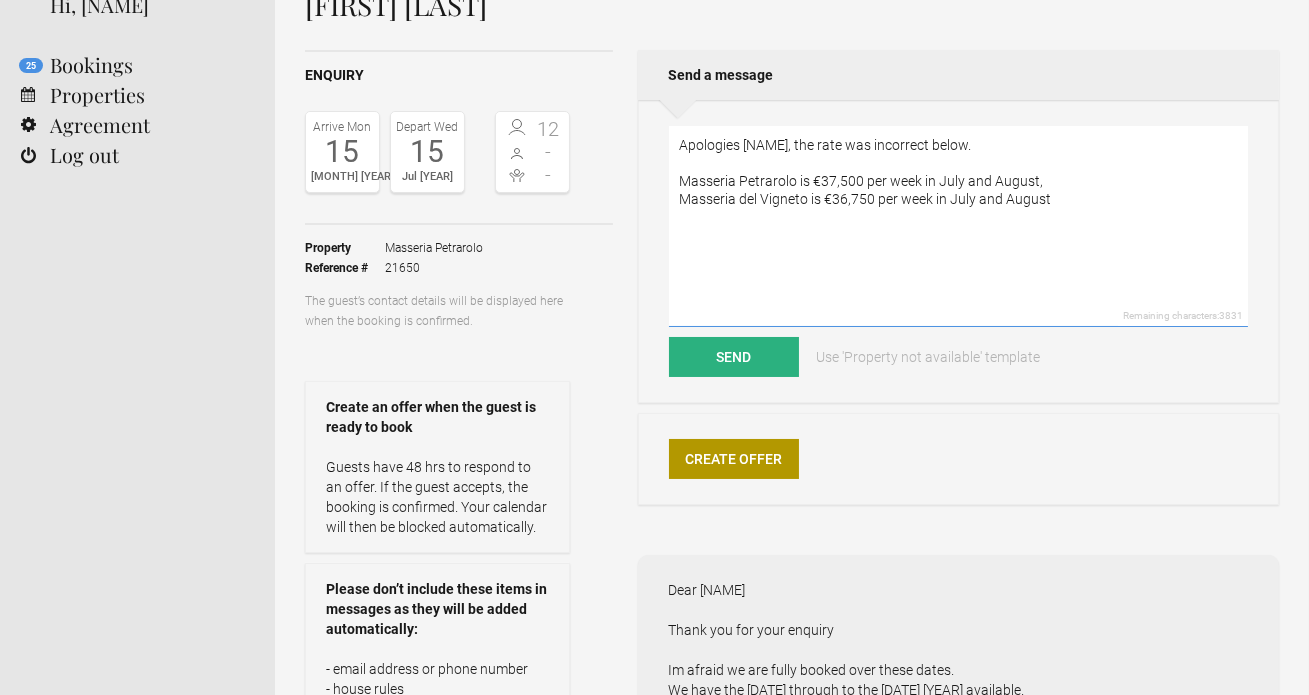 click on "Apologies [NAME], the rate was incorrect below.
Masseria Petrarolo is €37,500 per week in July and August,
Masseria del Vigneto is €36,750 per week in July and August" at bounding box center [958, 226] 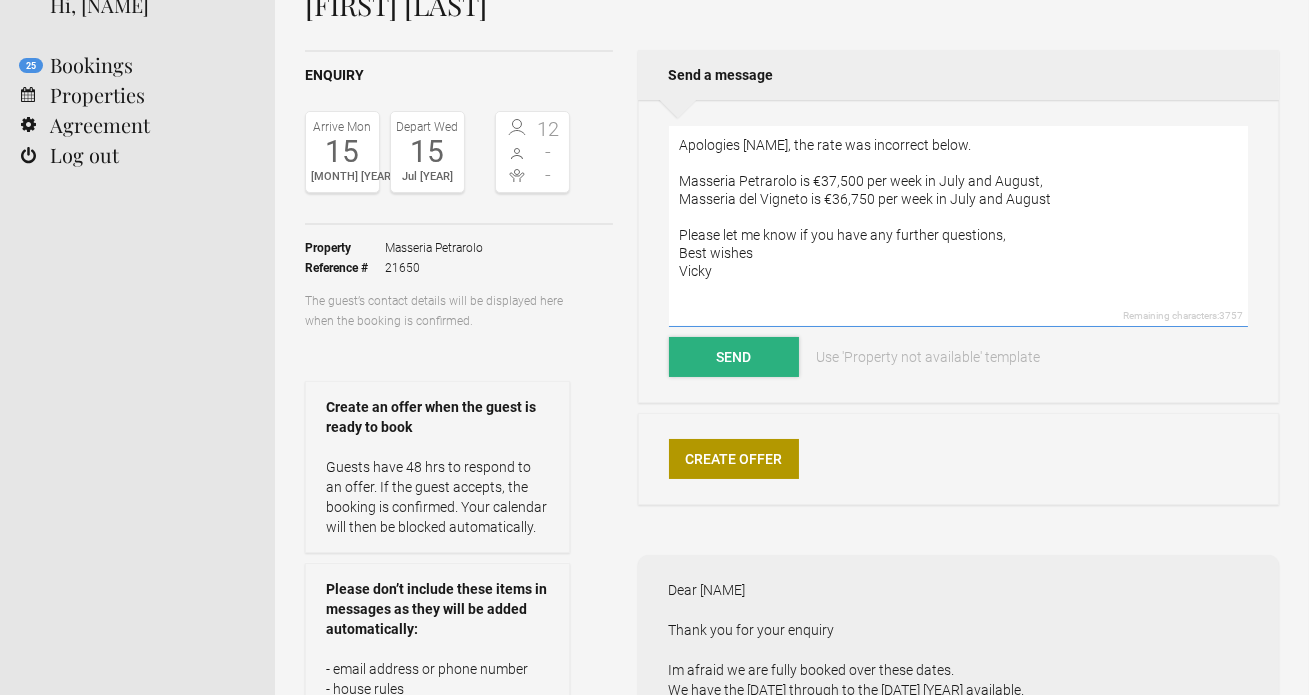 type on "Apologies Lorena, the rate was incorrect below.
Masseria Petrarolo is €37,500 per week in July and August,
Masseria del Vigneto is €36,750 per week in July and August
Please let me know if you have any further questions,
Best wishes
Vicky" 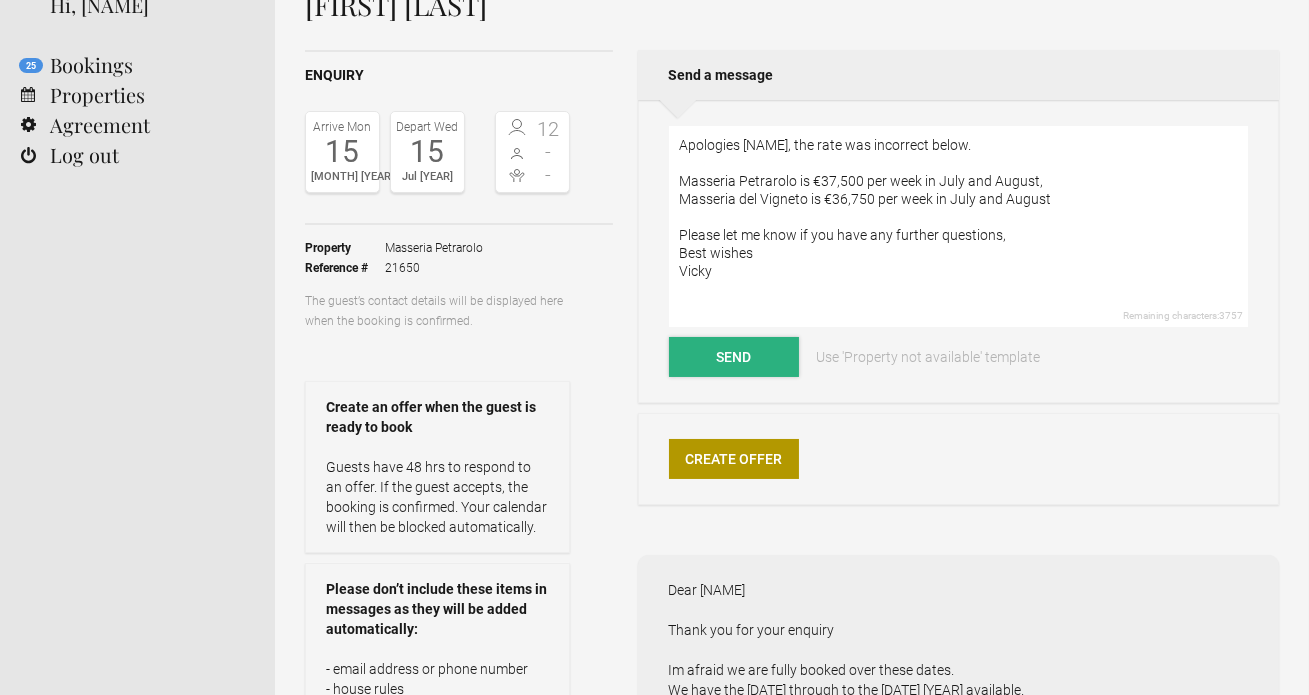 click on "Send" at bounding box center [734, 357] 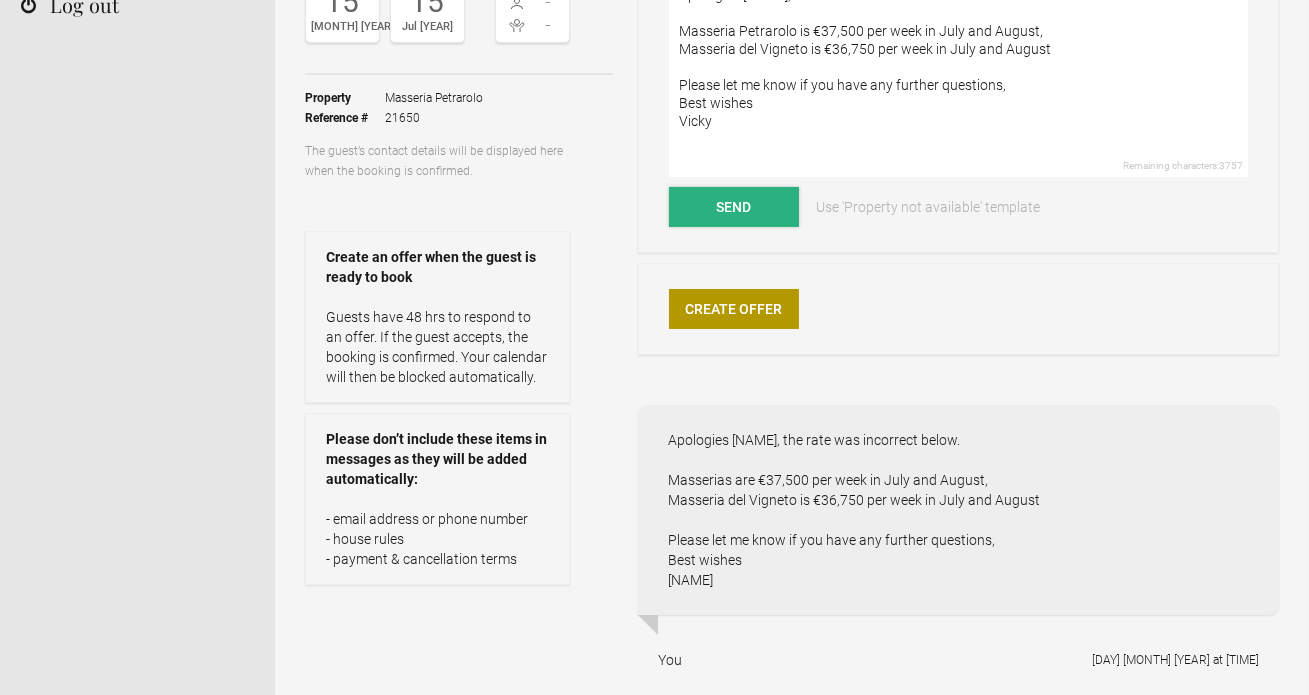 scroll, scrollTop: 274, scrollLeft: 0, axis: vertical 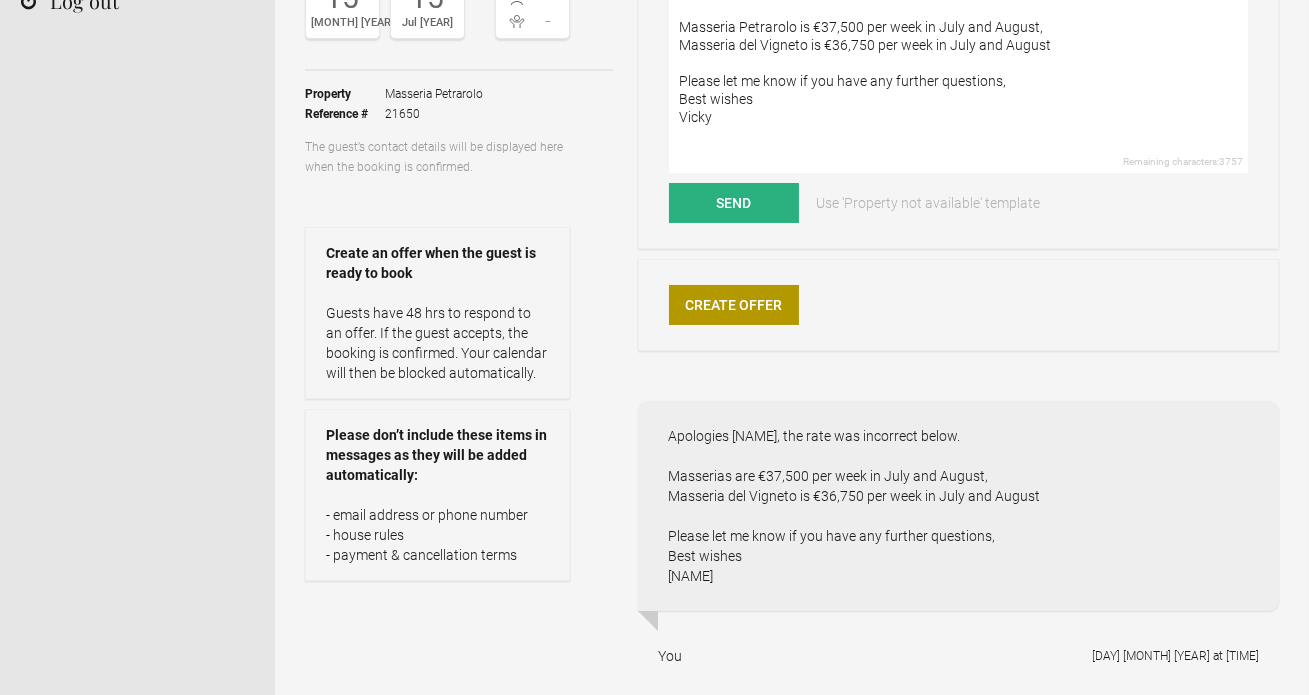 click on "Home
Search
Collections
Remote work
Photoshoot locations
City breaks
Family holidays
Group getaways
Summer & Beach holidays
Winter & Ski holidays
Winter sun holidays" at bounding box center [137, 533] 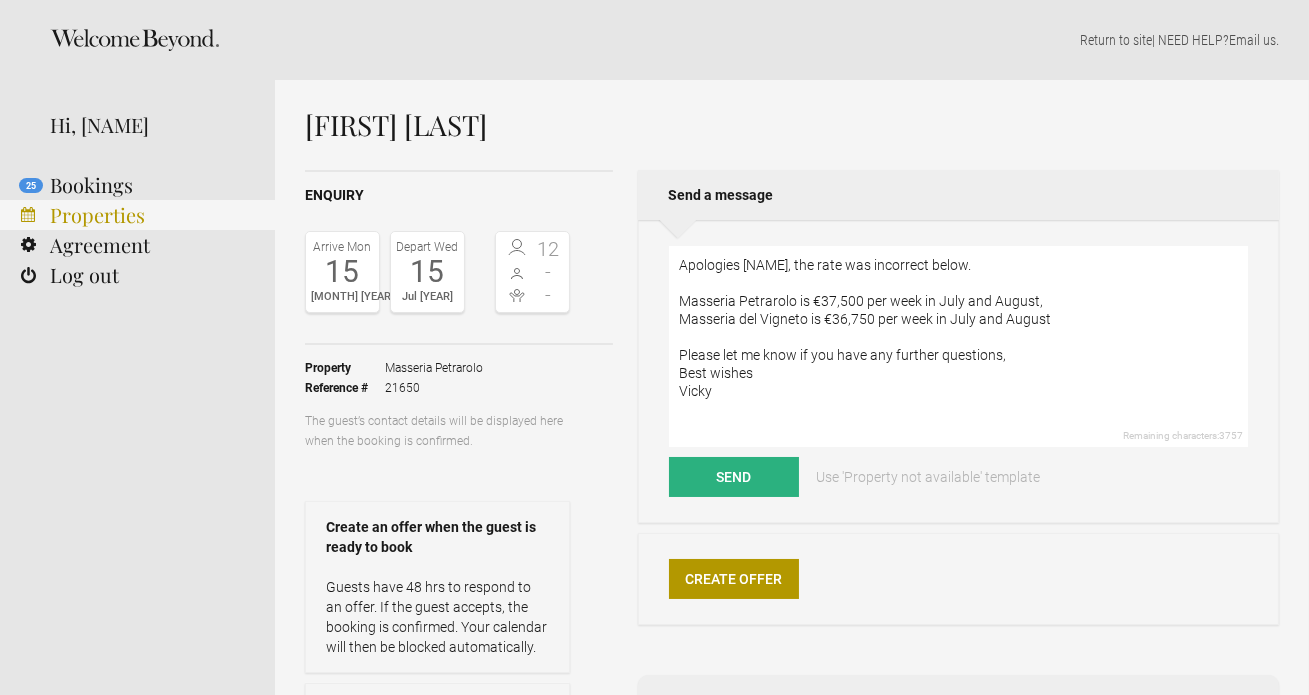 click on "Properties" at bounding box center (137, 215) 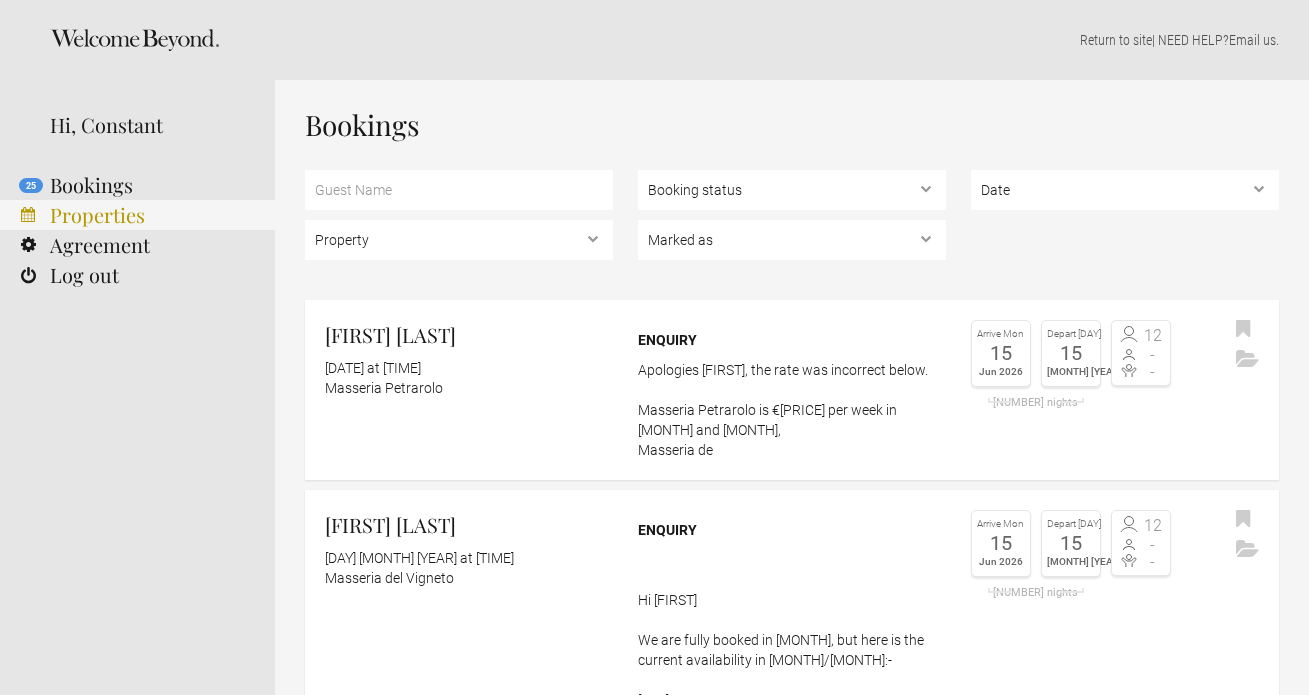 scroll, scrollTop: 0, scrollLeft: 0, axis: both 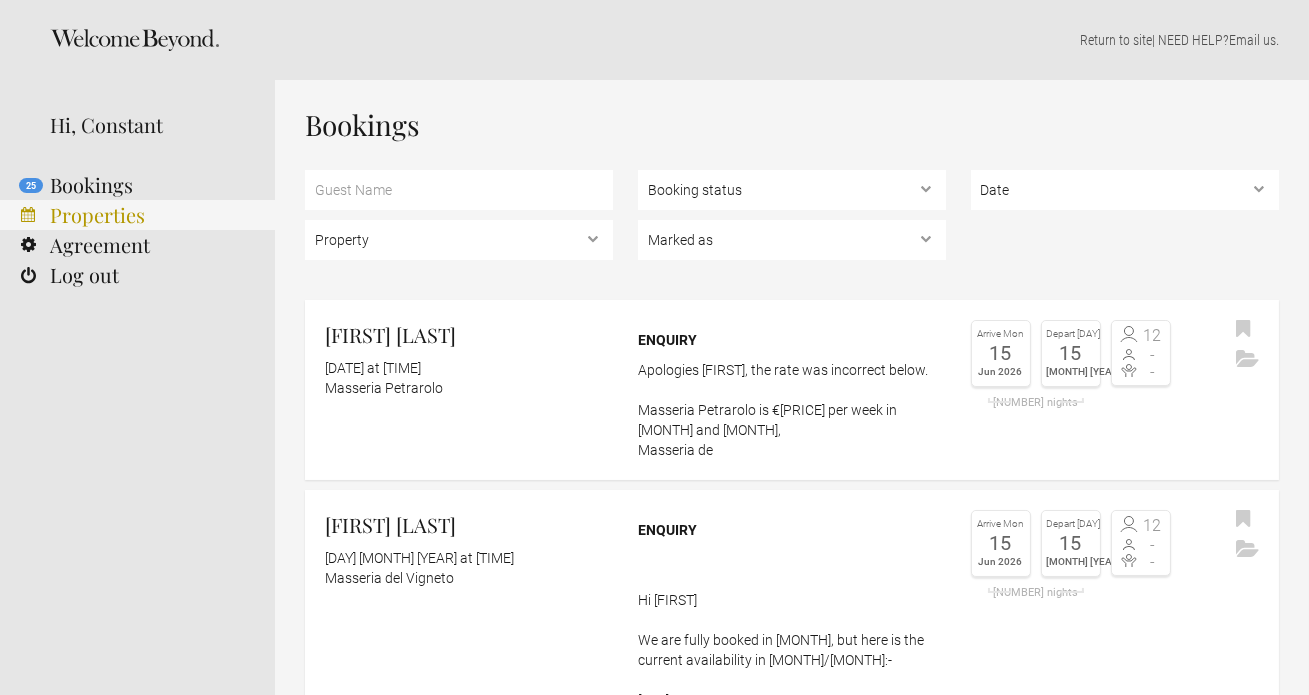 click on "Properties" at bounding box center [137, 215] 